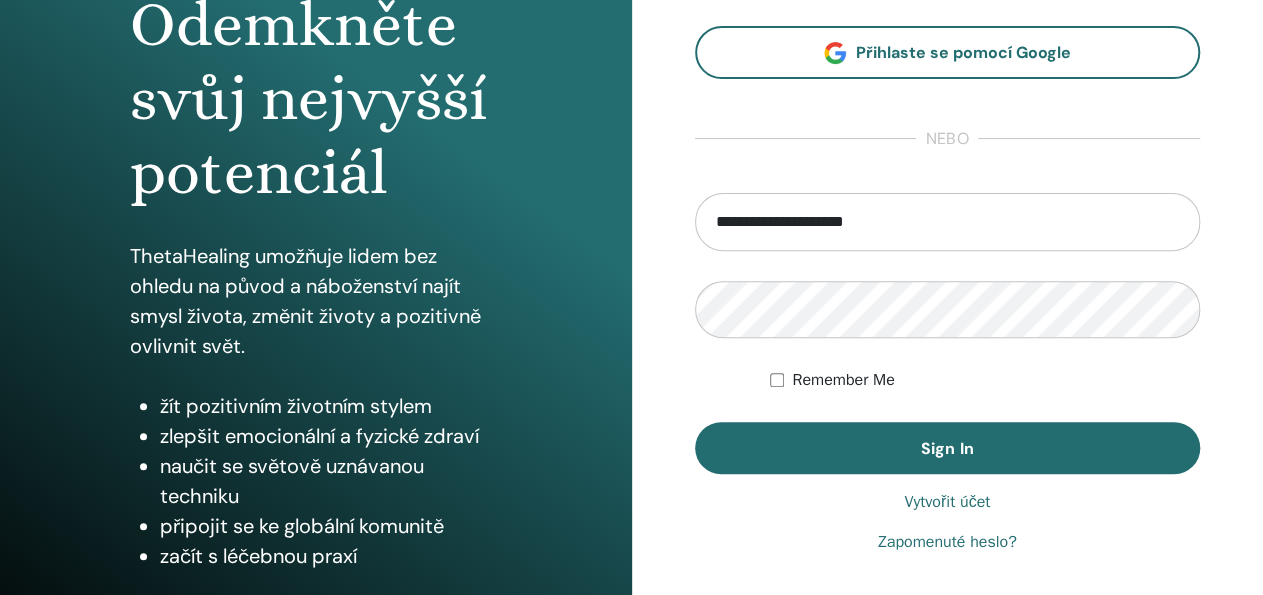 scroll, scrollTop: 232, scrollLeft: 0, axis: vertical 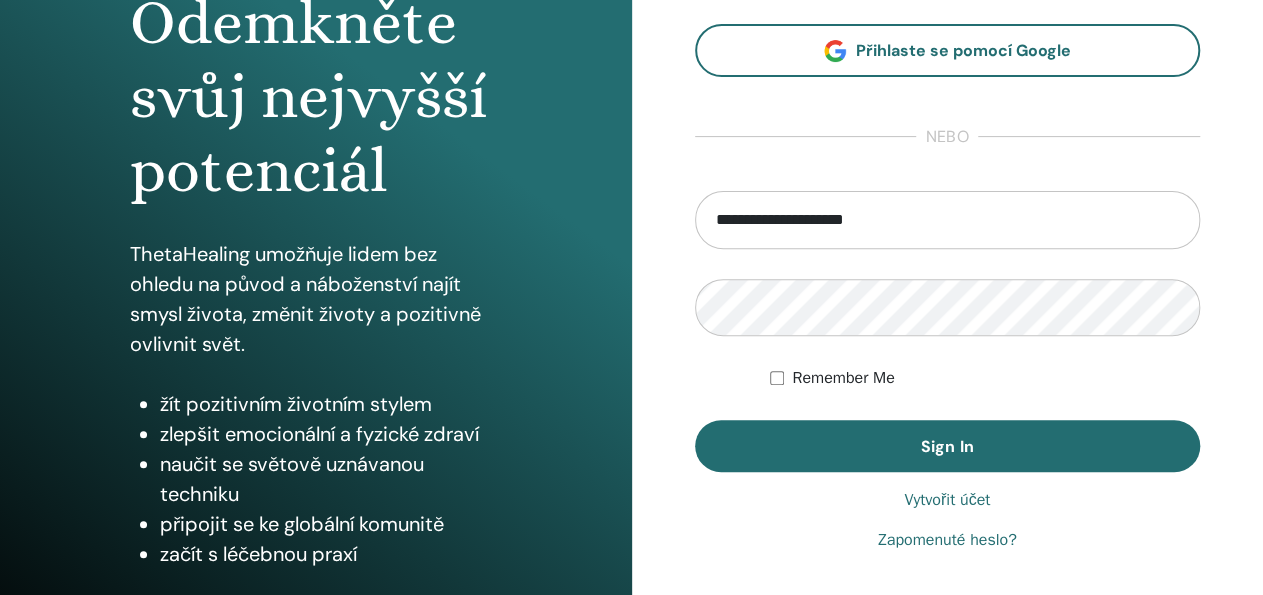 type on "**********" 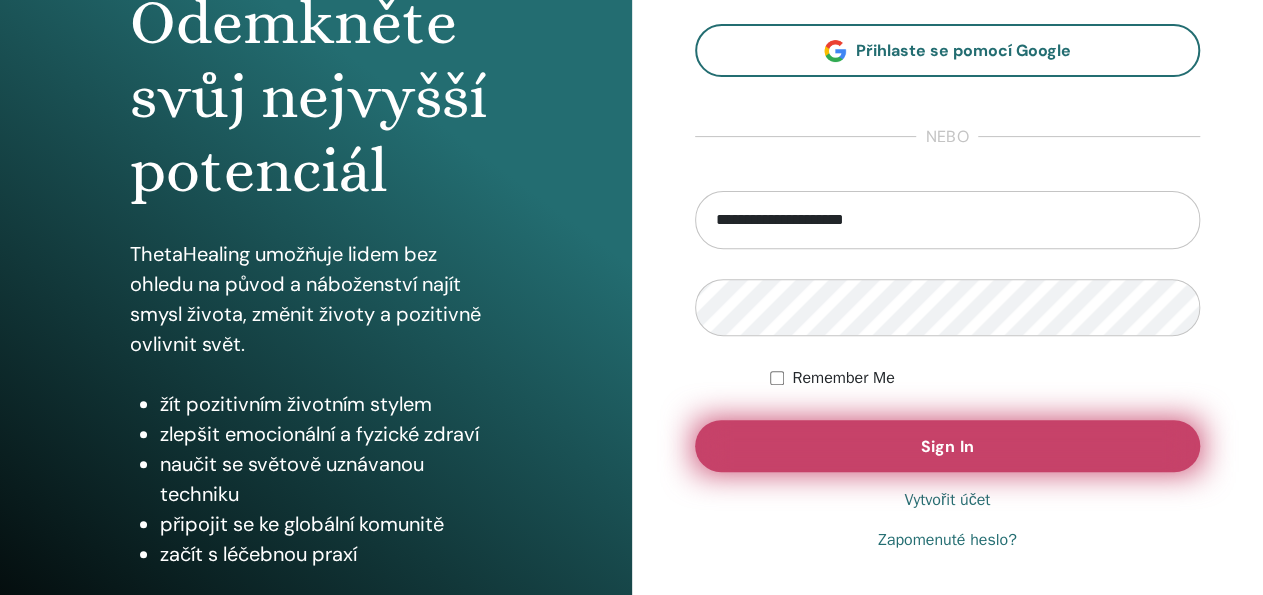 click on "Sign In" at bounding box center [947, 446] 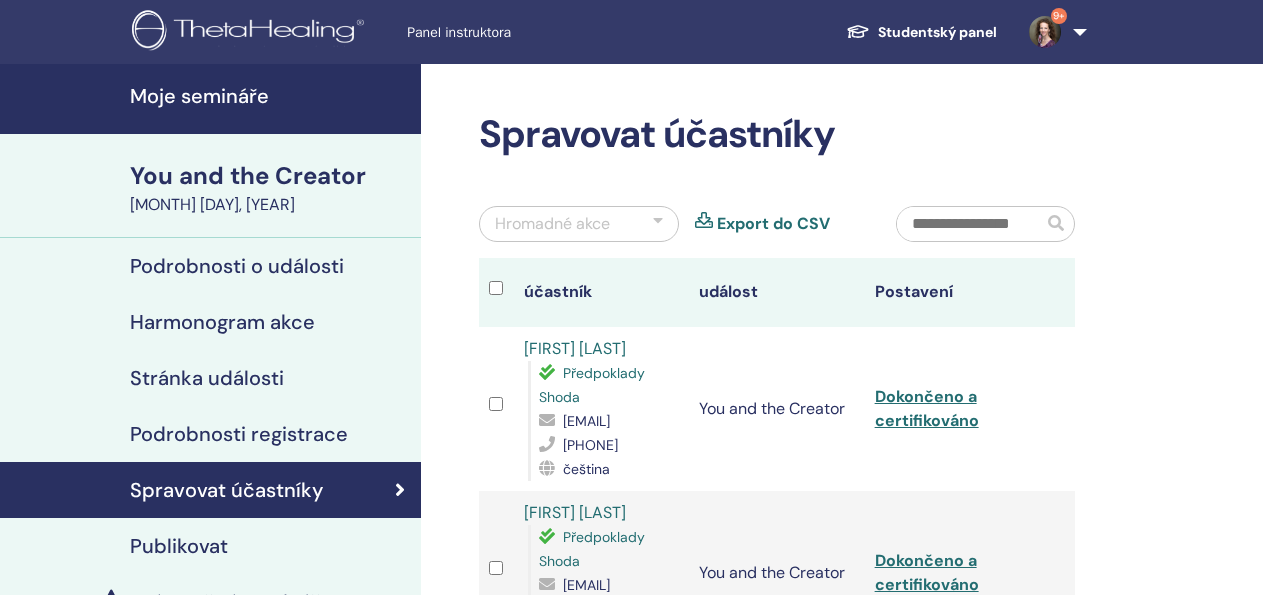 scroll, scrollTop: 0, scrollLeft: 0, axis: both 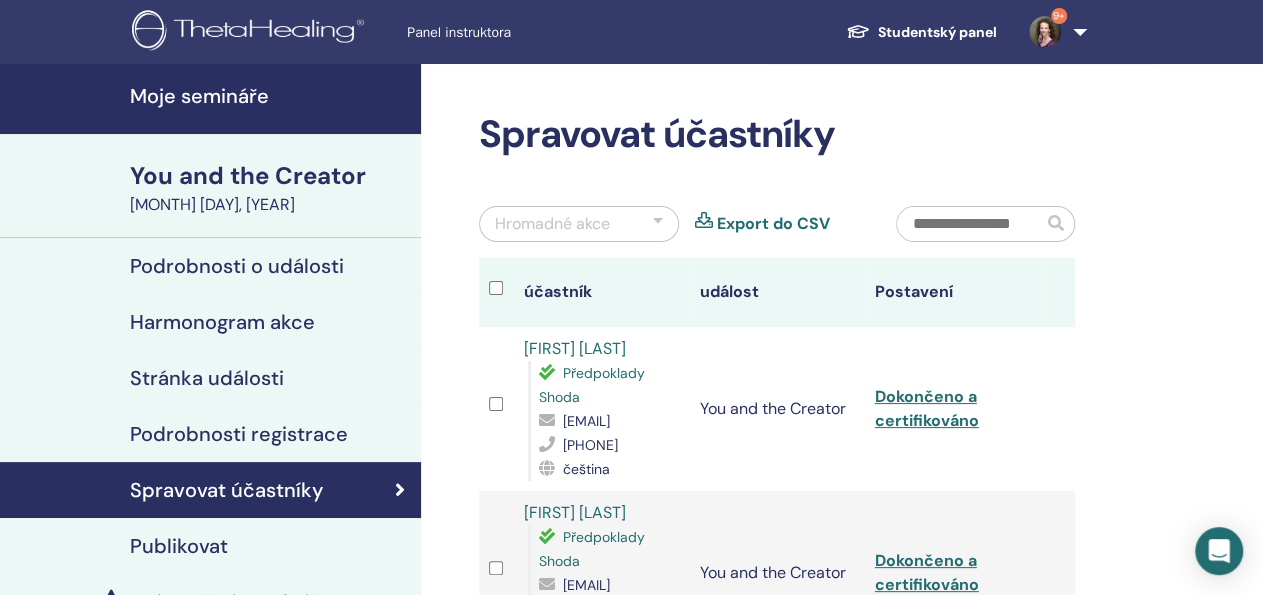 click on "Moje semináře" at bounding box center [269, 96] 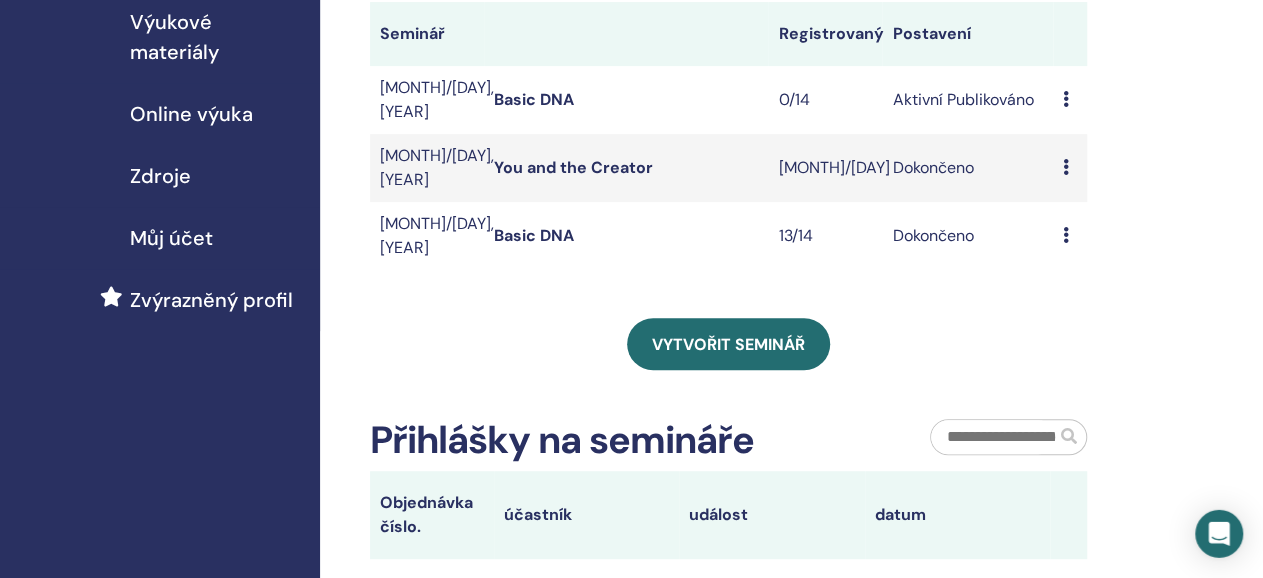 scroll, scrollTop: 324, scrollLeft: 0, axis: vertical 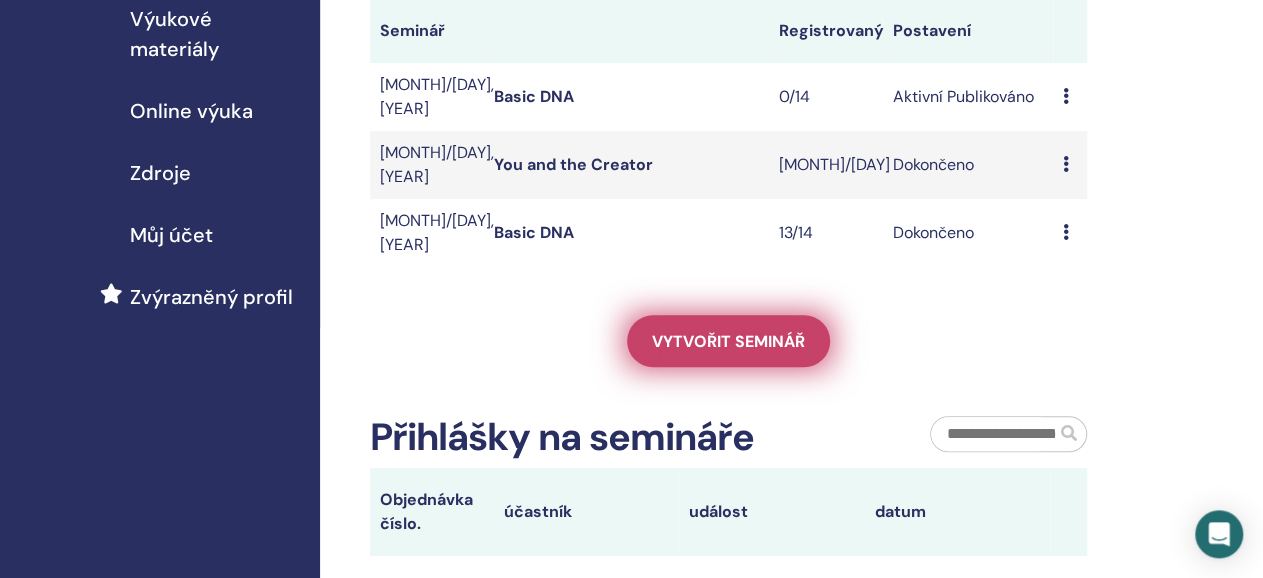 click on "Vytvořit seminář" at bounding box center [728, 341] 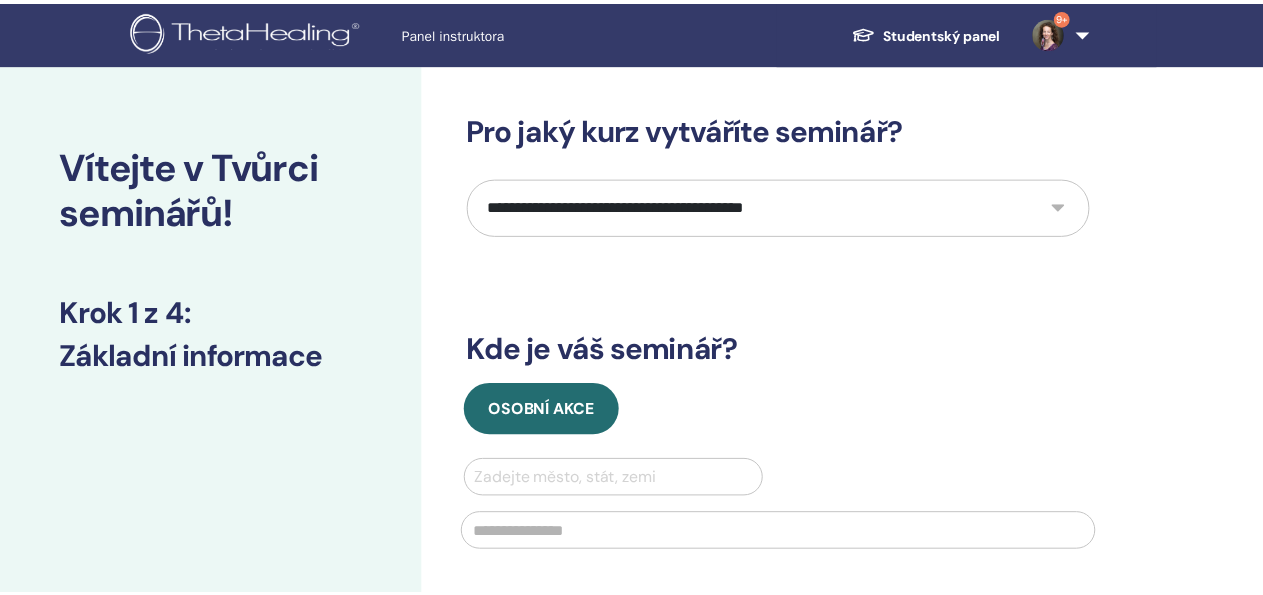 scroll, scrollTop: 0, scrollLeft: 0, axis: both 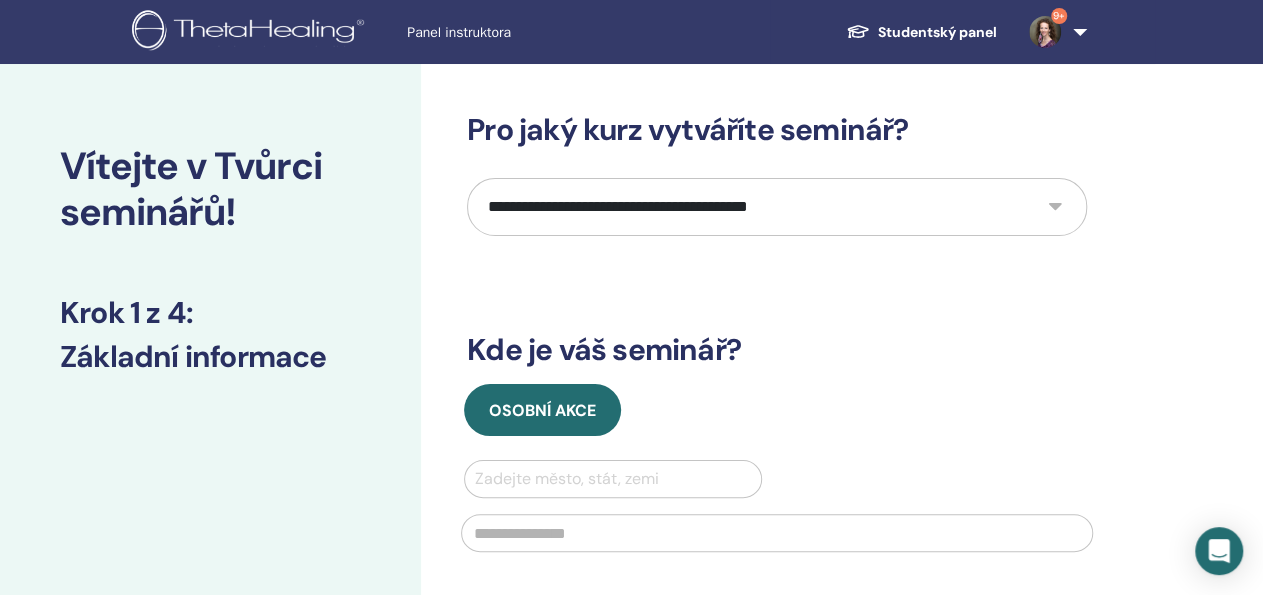 select on "*" 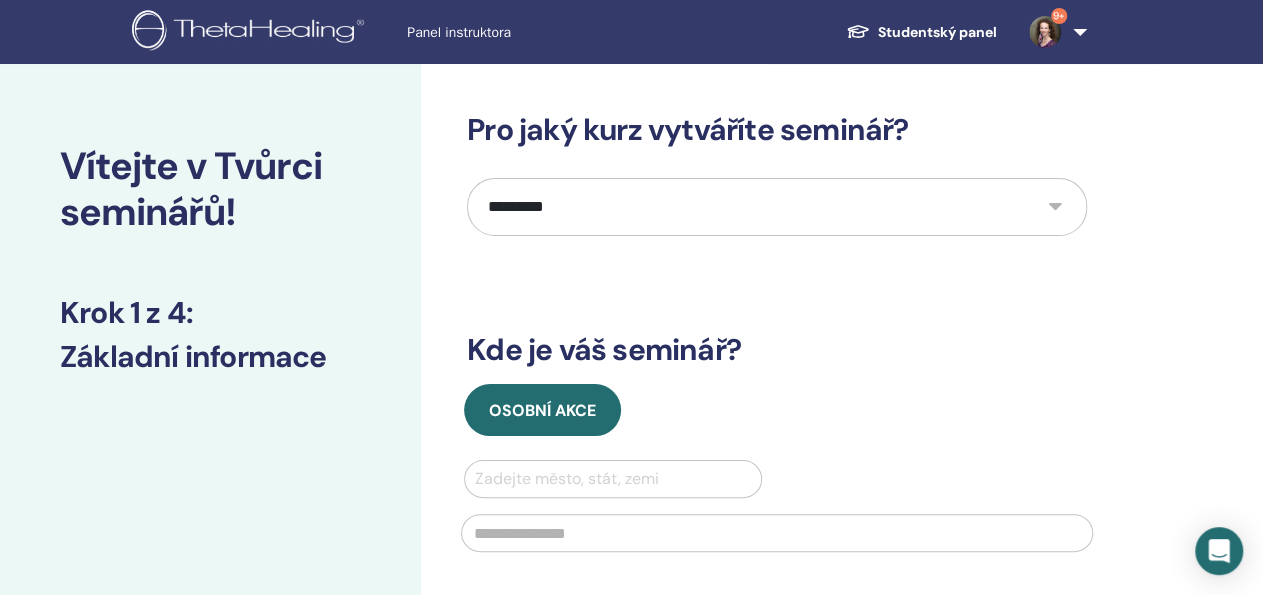 click on "**********" at bounding box center (0, 0) 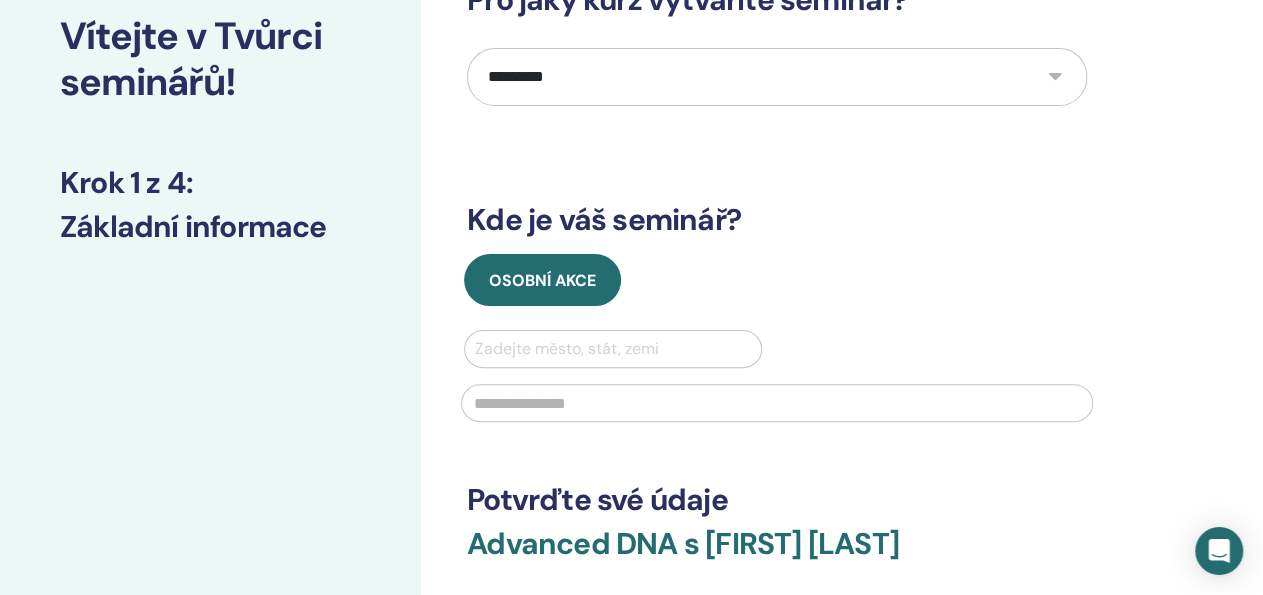 scroll, scrollTop: 132, scrollLeft: 0, axis: vertical 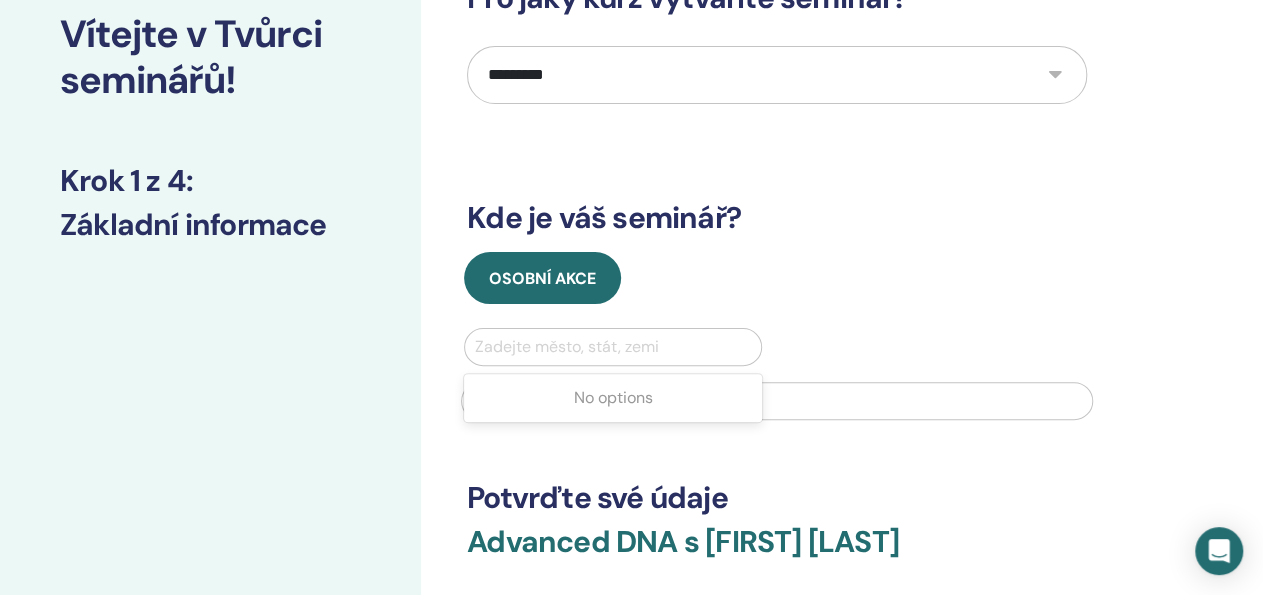 click at bounding box center [613, 347] 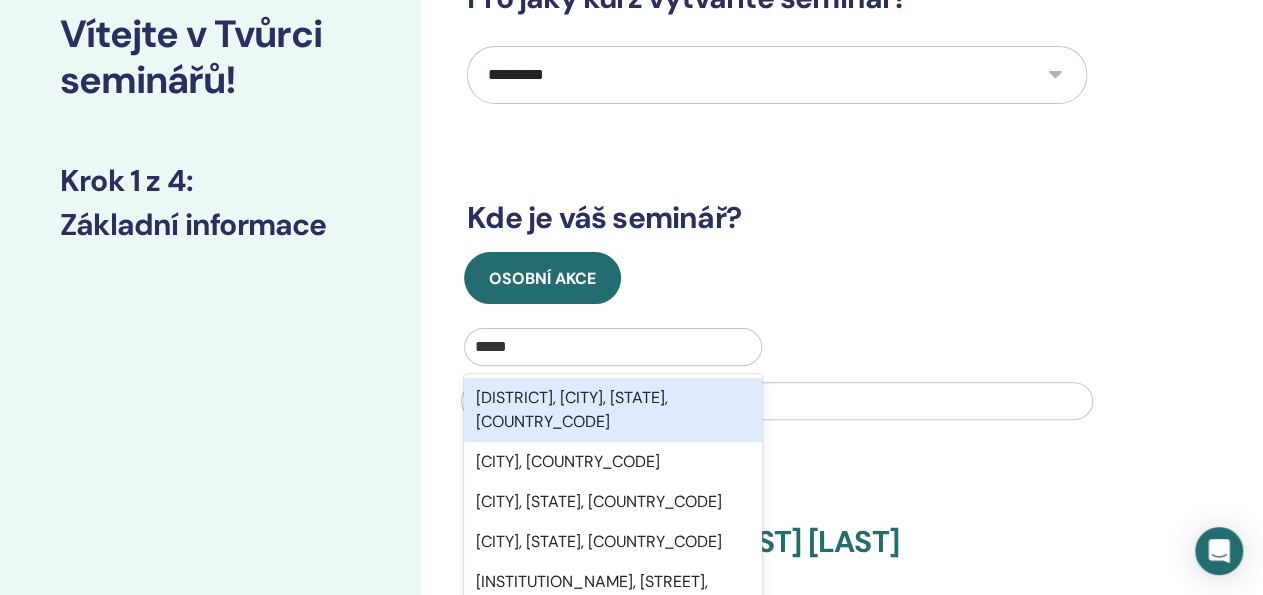 type on "******" 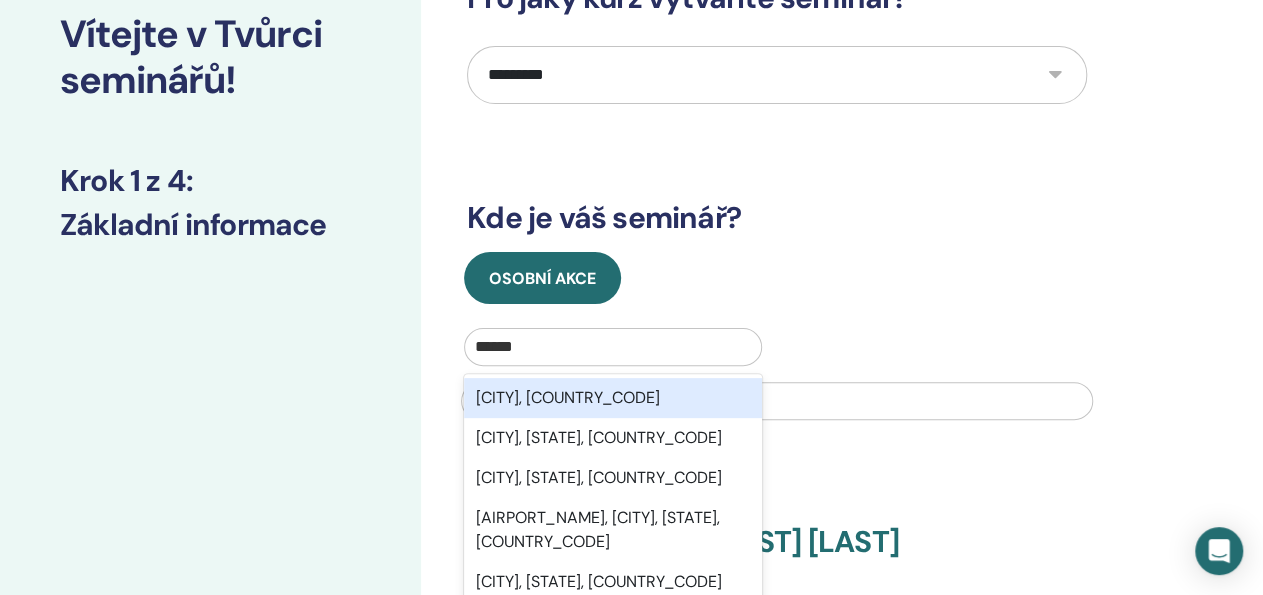 click on "[CITY], [COUNTRY_CODE]" at bounding box center (613, 398) 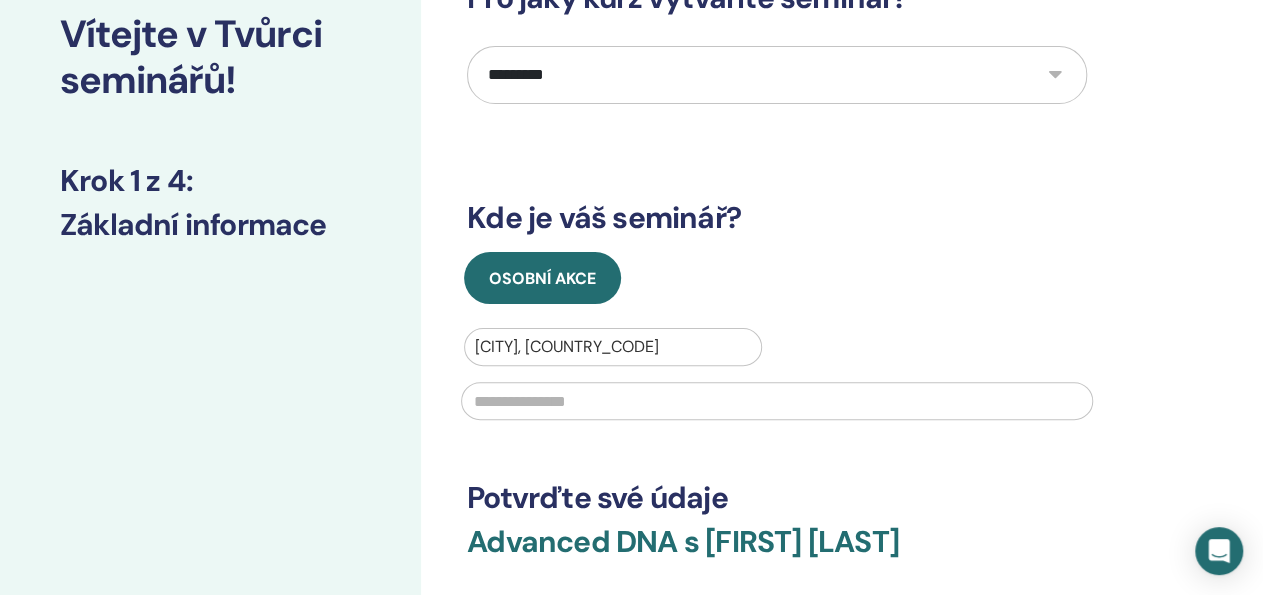 type 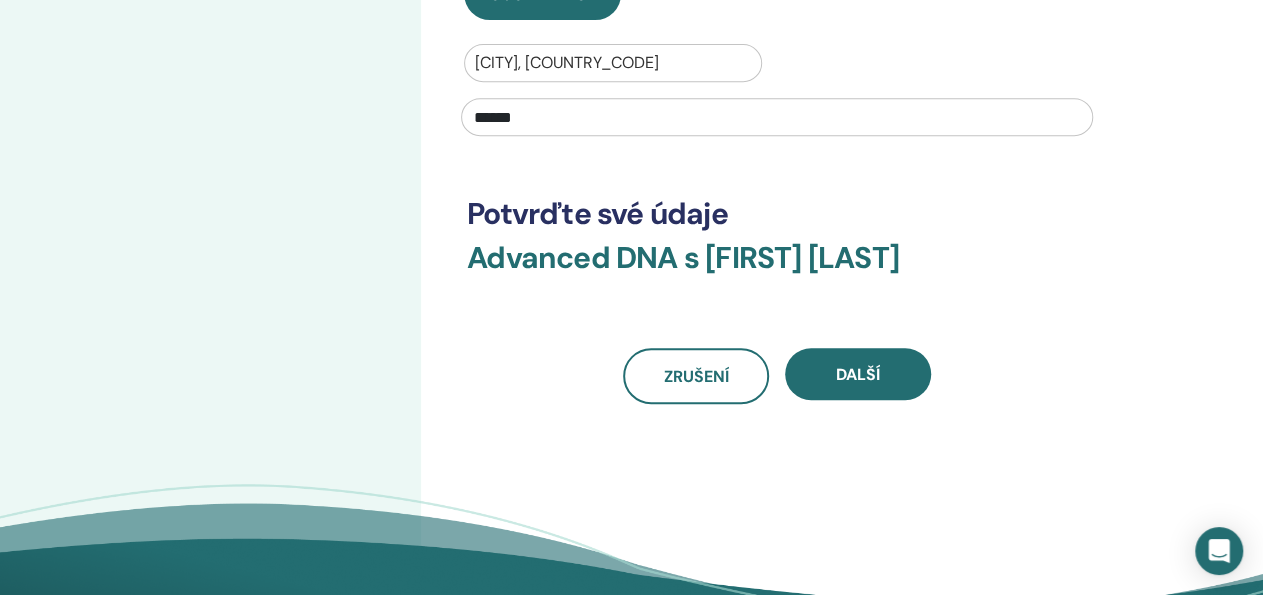 scroll, scrollTop: 418, scrollLeft: 0, axis: vertical 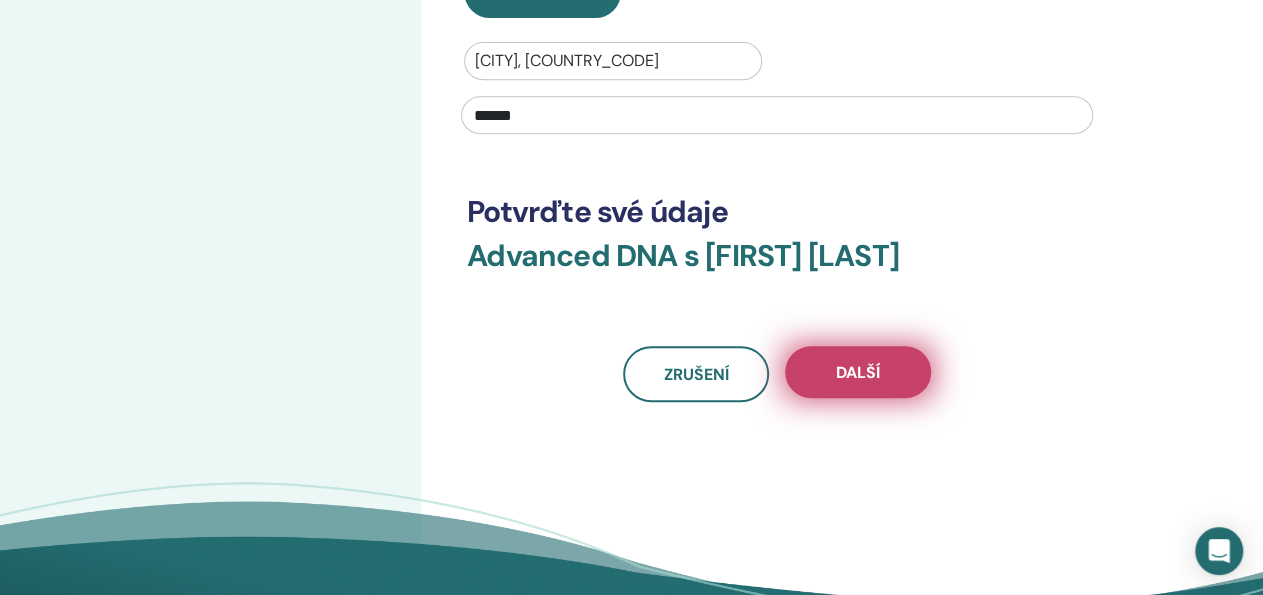 type on "******" 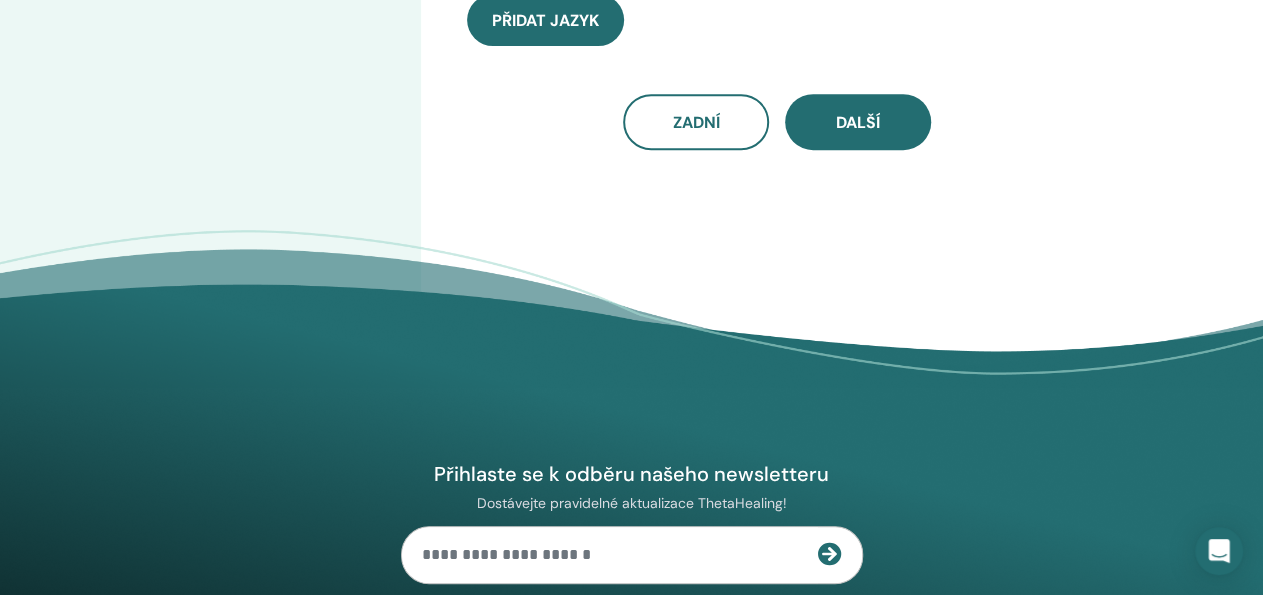 scroll, scrollTop: 0, scrollLeft: 0, axis: both 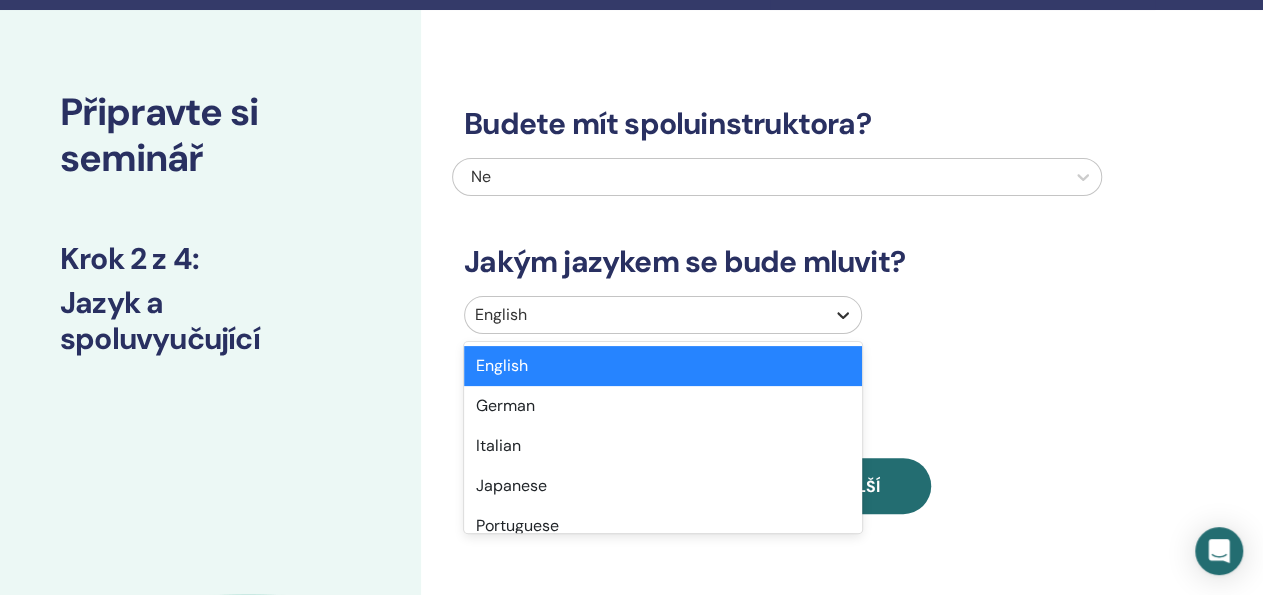 click on "option English selected, 1 of 47. 47 results available. Use Up and Down to choose options, press Enter to select the currently focused option, press Escape to exit the menu, press Tab to select the option and exit the menu. English English German Italian Japanese Portuguese Russian American Sign Language Spanish Arabic Bengali Bosnian Bulgarian Cantonese Croatian Czech Danish Dutch Estonian Finnish French Greek Hebrew Hindi Hungarian Irish Korean Latin Latvian Lebanese Lithuanian Mandarin Chinese Luxembourgish Marathi Norwegian Polish Romanian Serbian Slovak Slovenian Swedish Tamil Telugu Turkish Ukrainian Vietnamese Wu Chinese Persian (Farsi)" at bounding box center [663, 315] 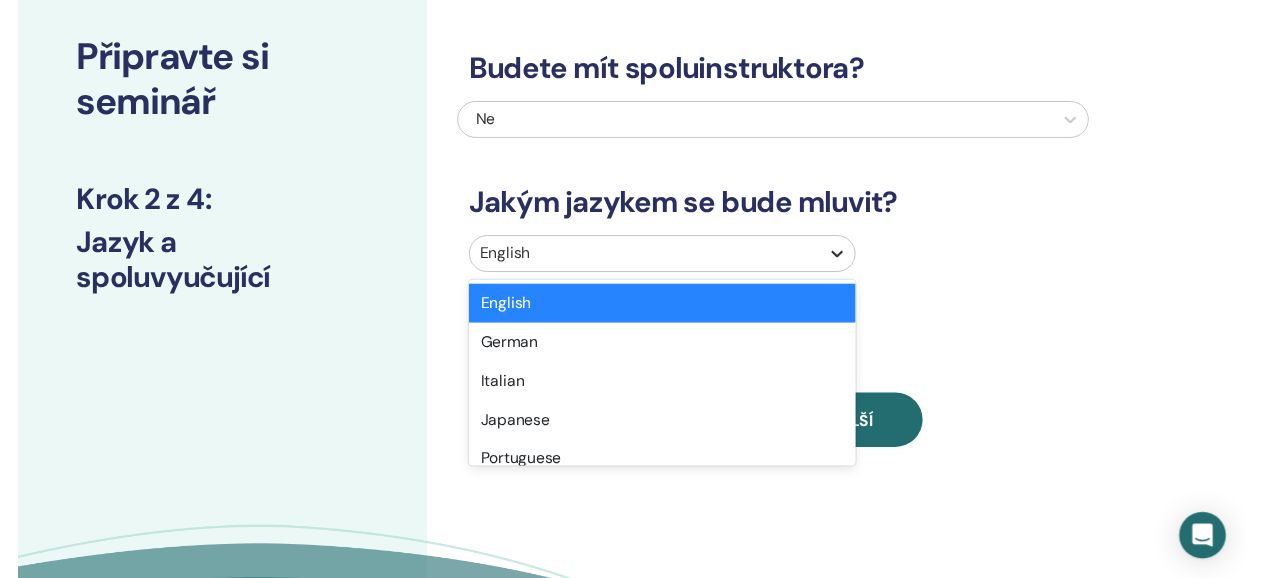 scroll, scrollTop: 109, scrollLeft: 0, axis: vertical 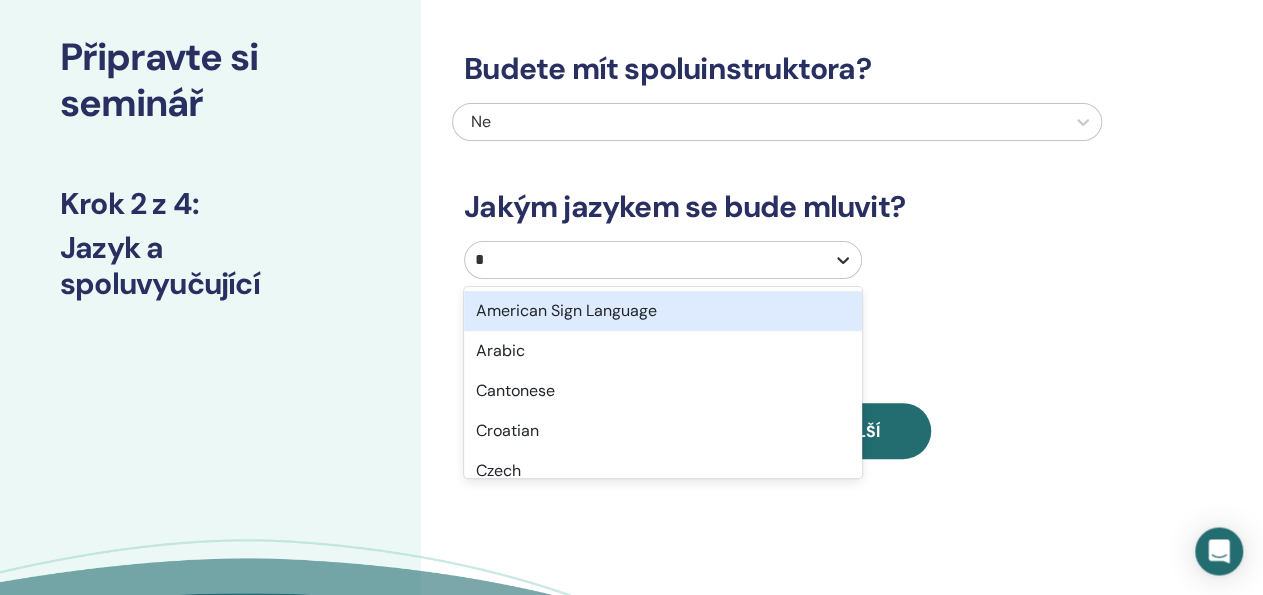 type on "**" 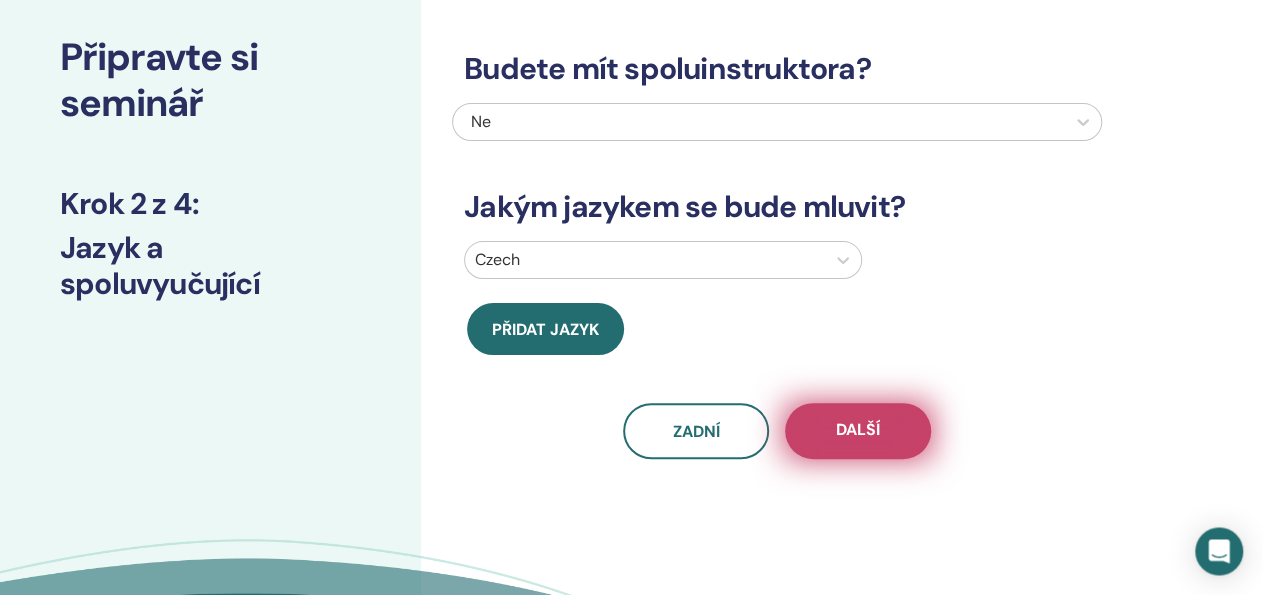 click on "další" at bounding box center (858, 431) 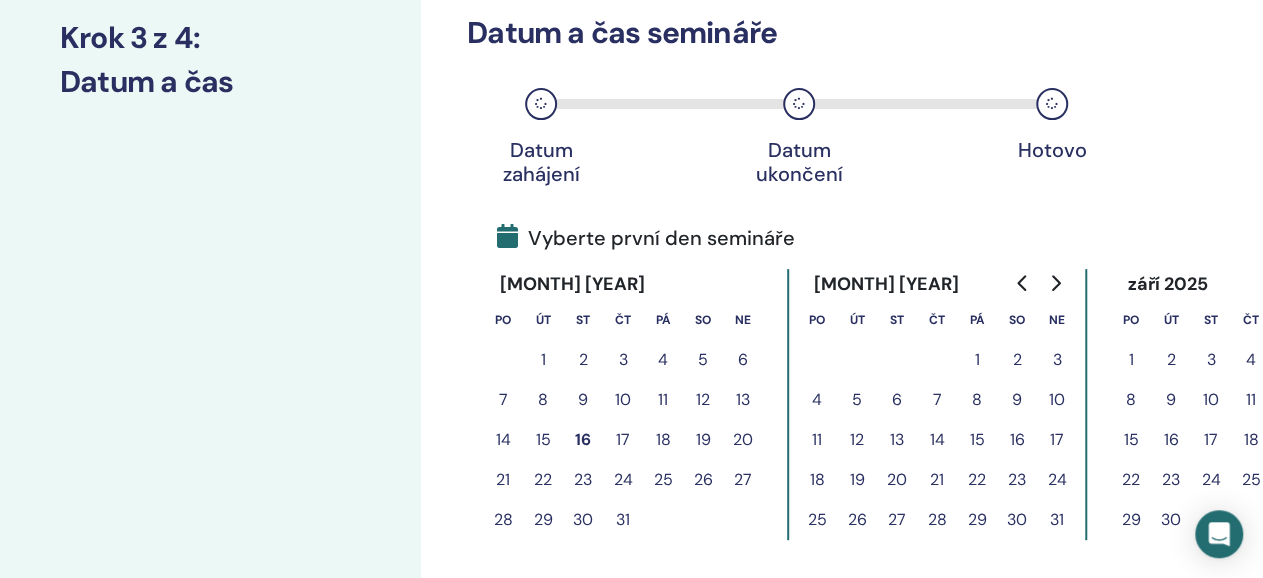 scroll, scrollTop: 275, scrollLeft: 128, axis: both 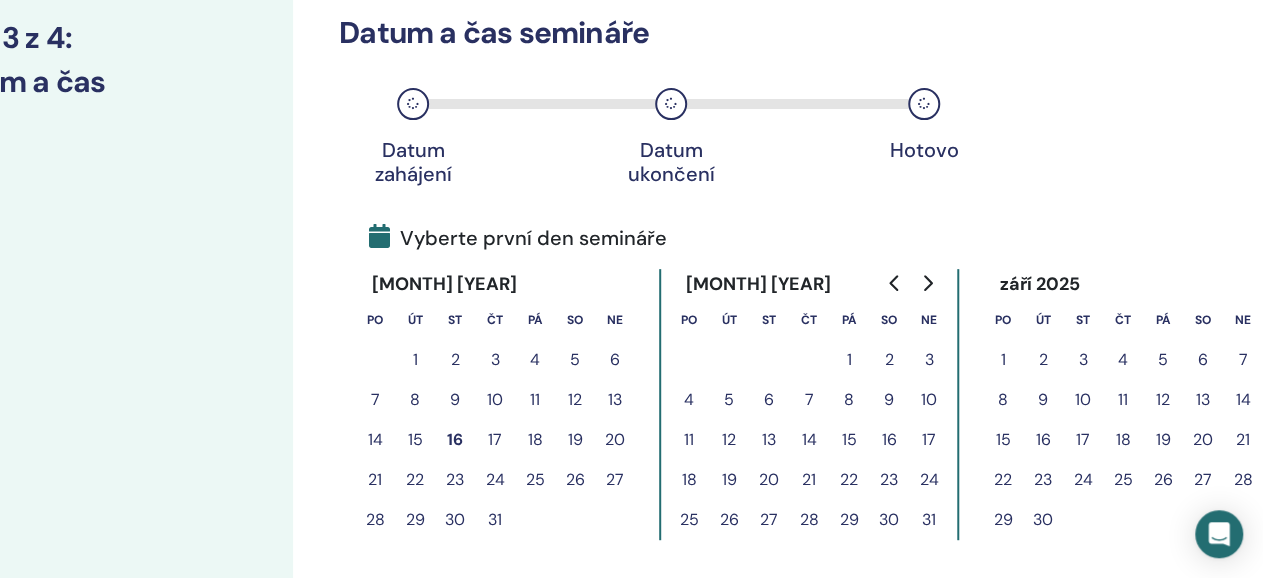 click 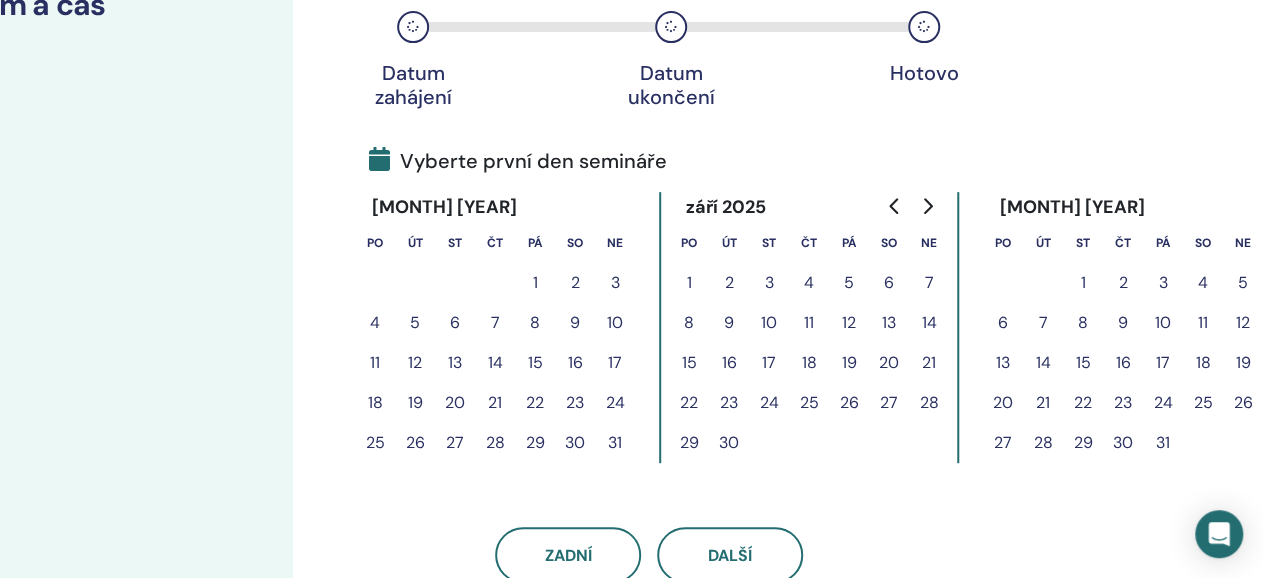 scroll, scrollTop: 353, scrollLeft: 128, axis: both 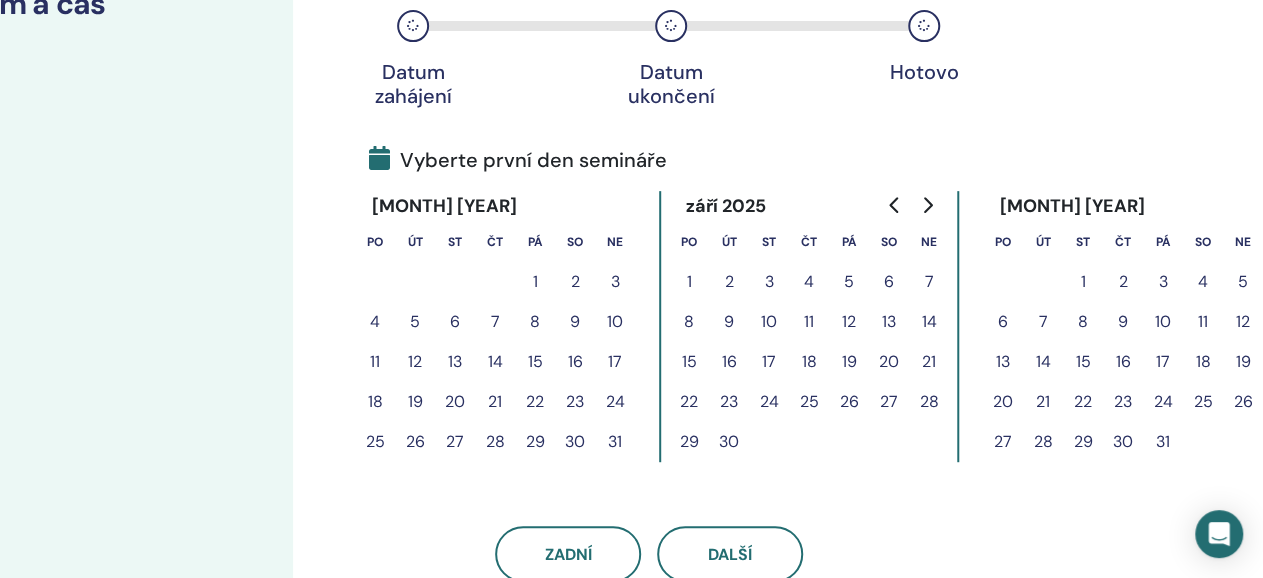 click on "24" at bounding box center (1163, 402) 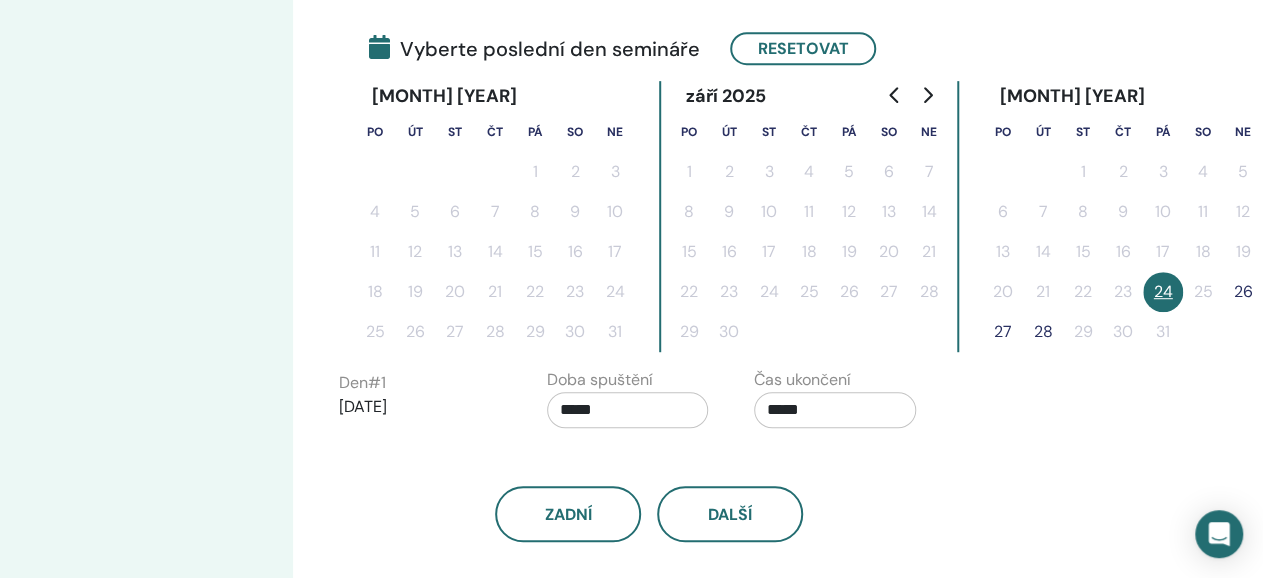 scroll, scrollTop: 468, scrollLeft: 128, axis: both 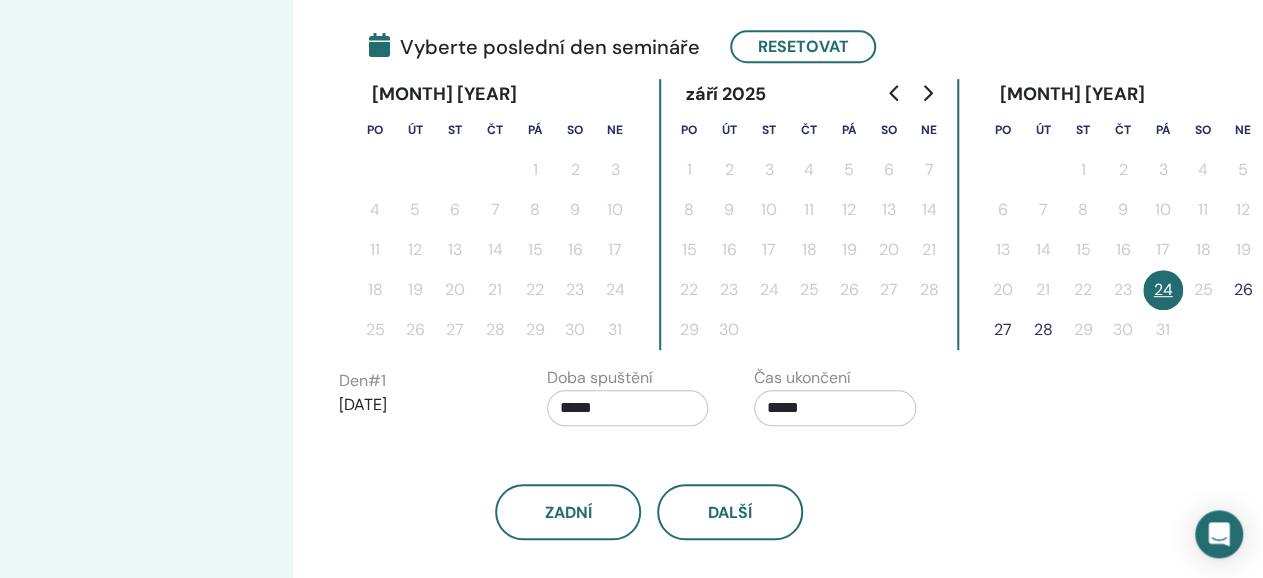 click on "26" at bounding box center [1243, 290] 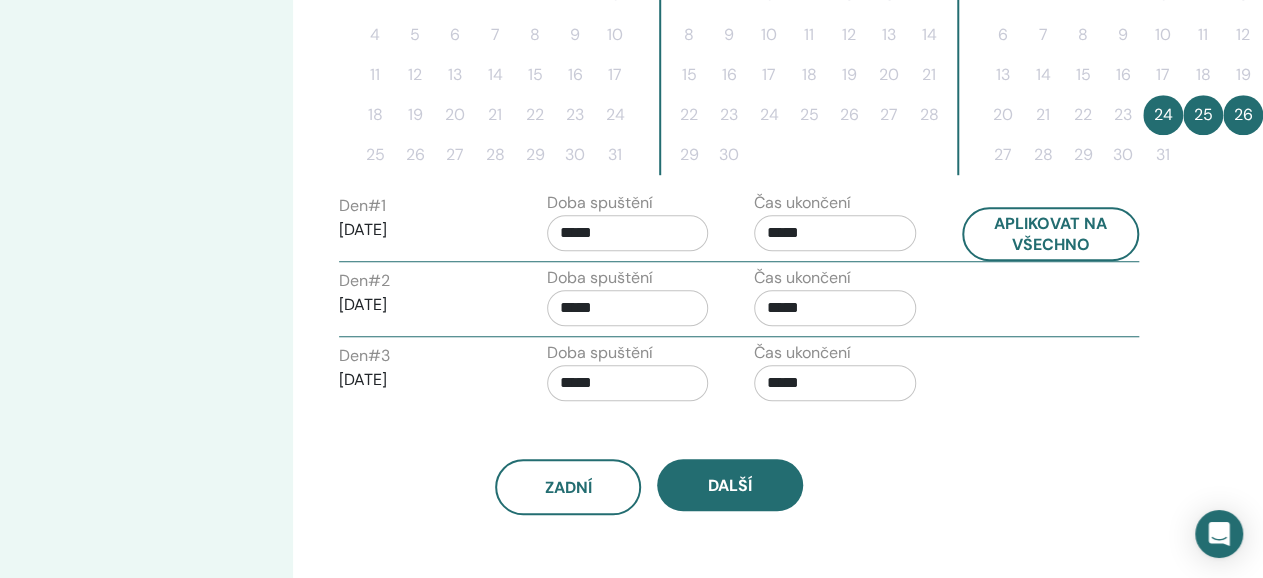 scroll, scrollTop: 650, scrollLeft: 128, axis: both 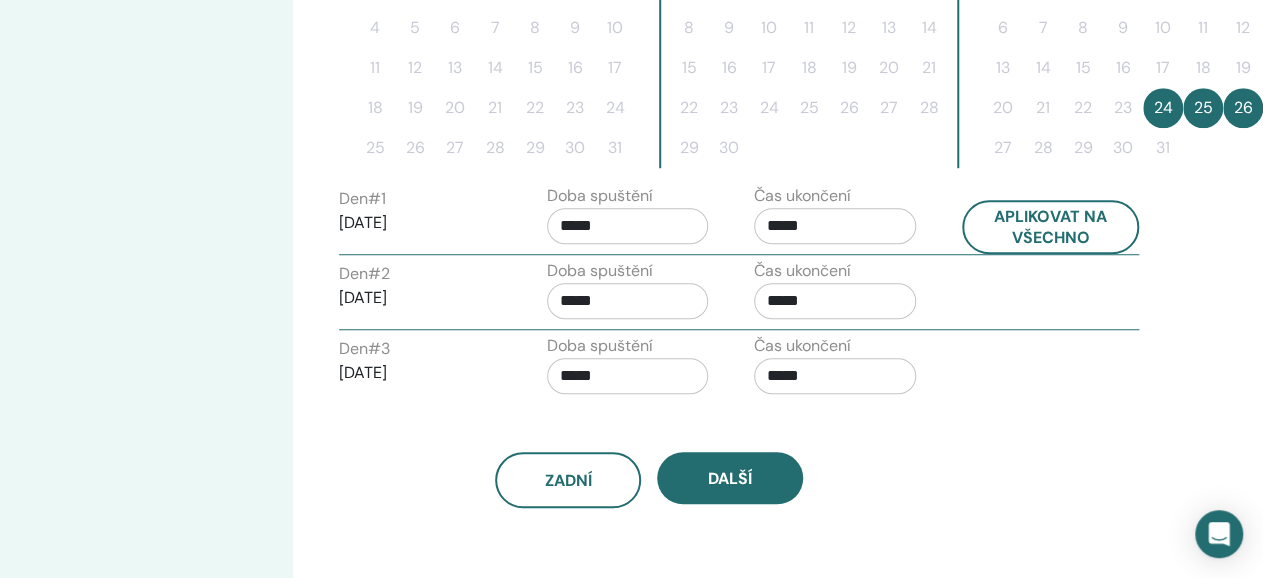 click on "*****" at bounding box center (628, 226) 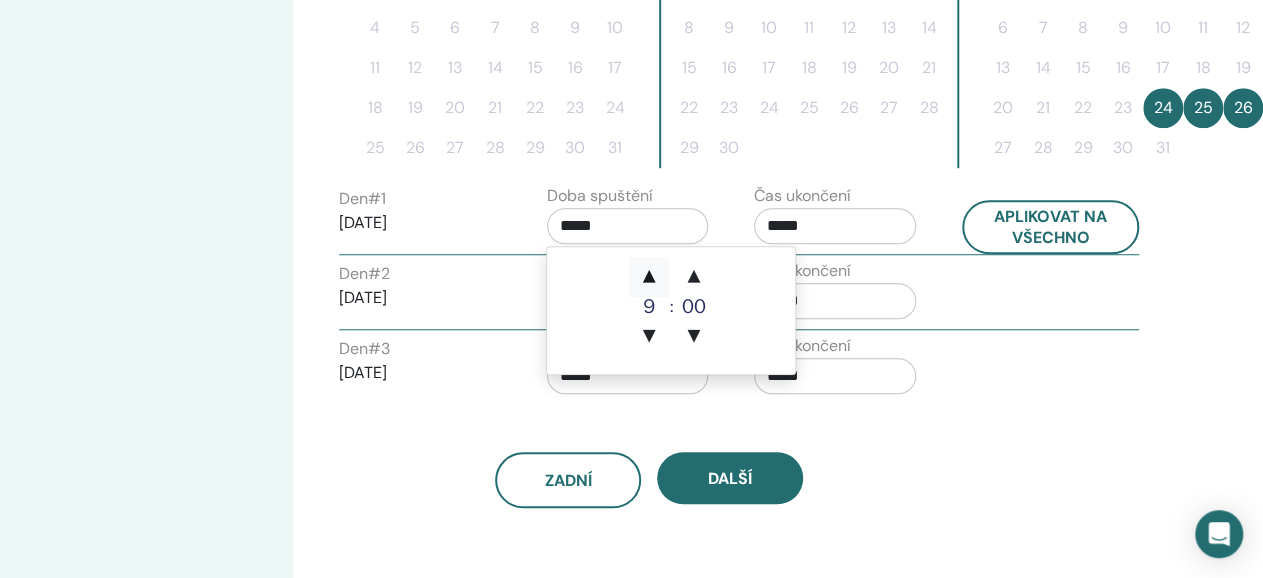 click on "▲" at bounding box center (649, 277) 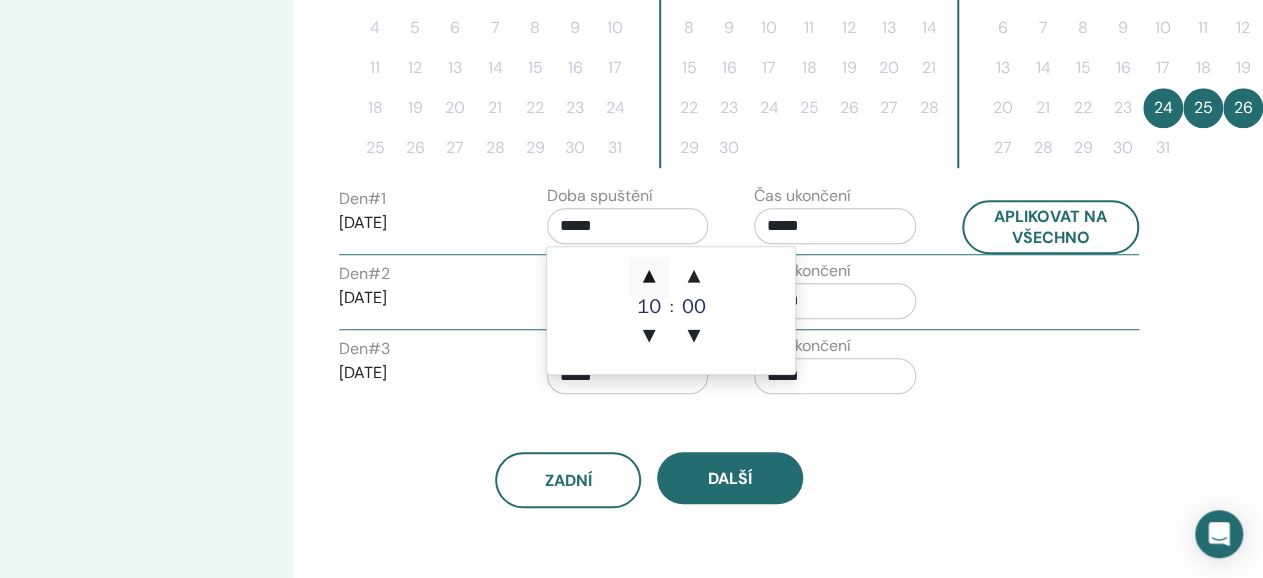 type on "*****" 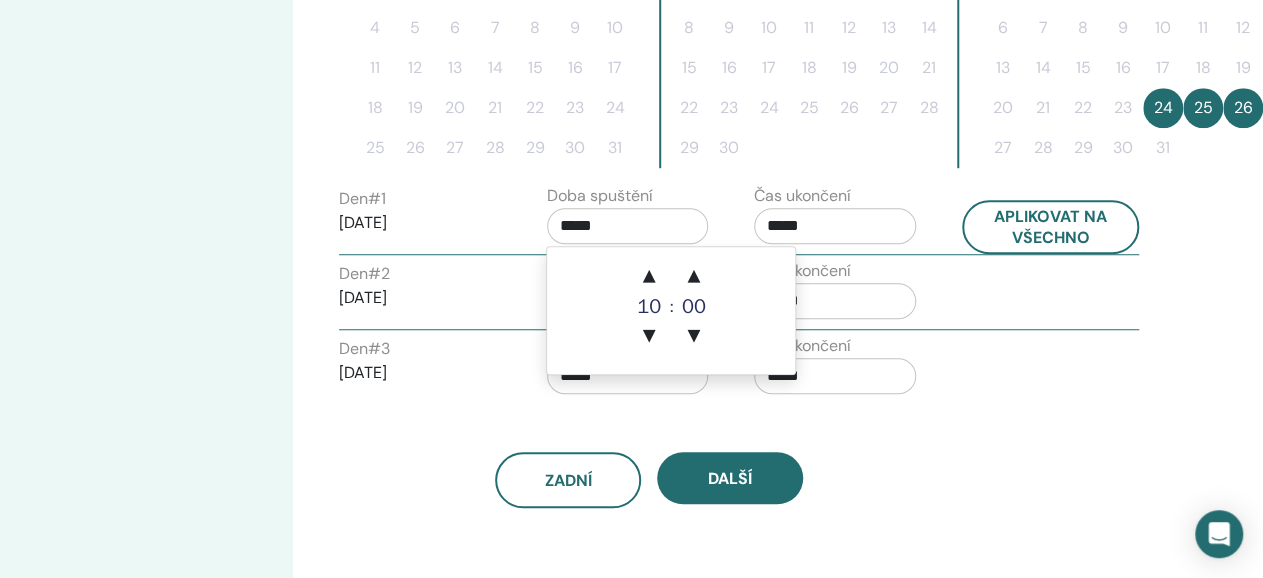 click on "*****" at bounding box center [628, 226] 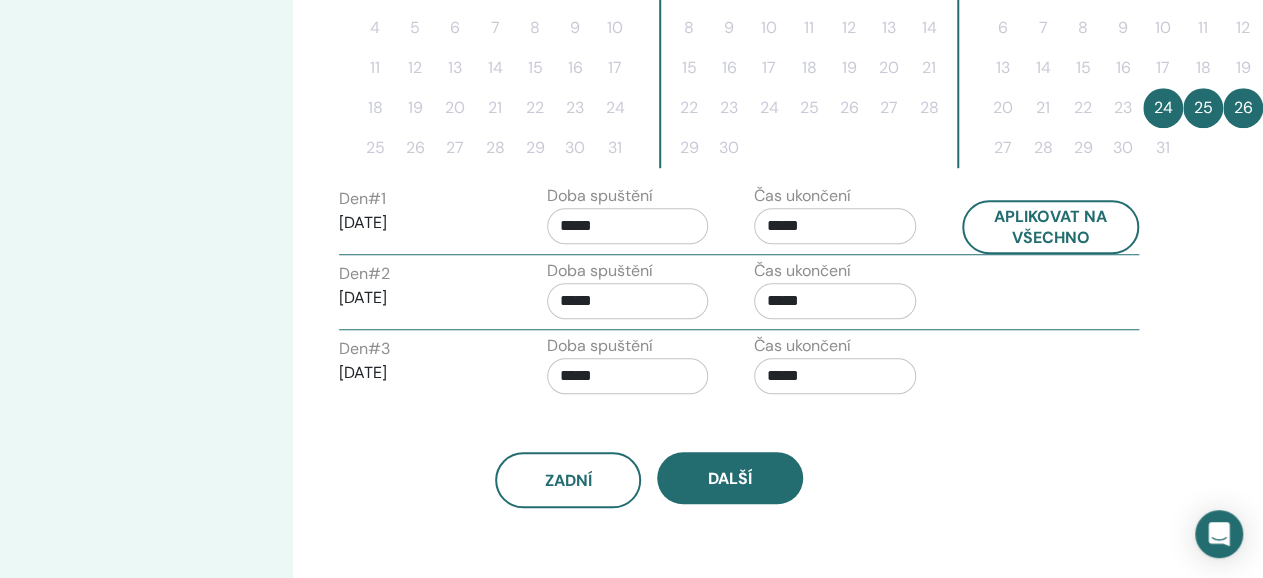 click on "*****" at bounding box center [628, 226] 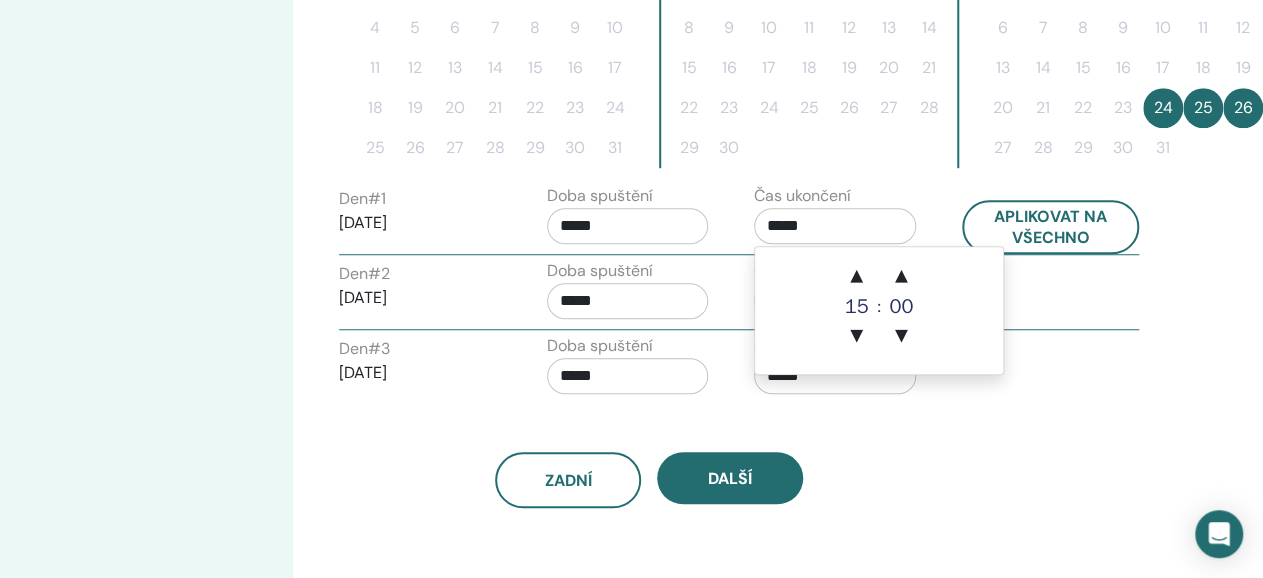 click on "*****" at bounding box center [835, 226] 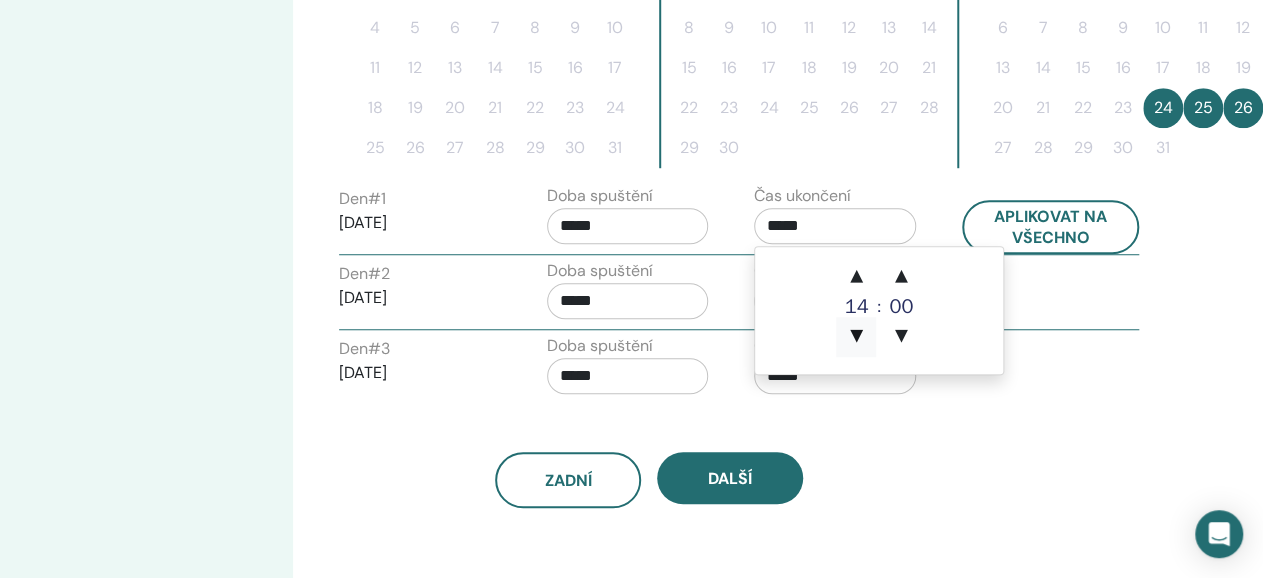 click on "▼" at bounding box center [856, 337] 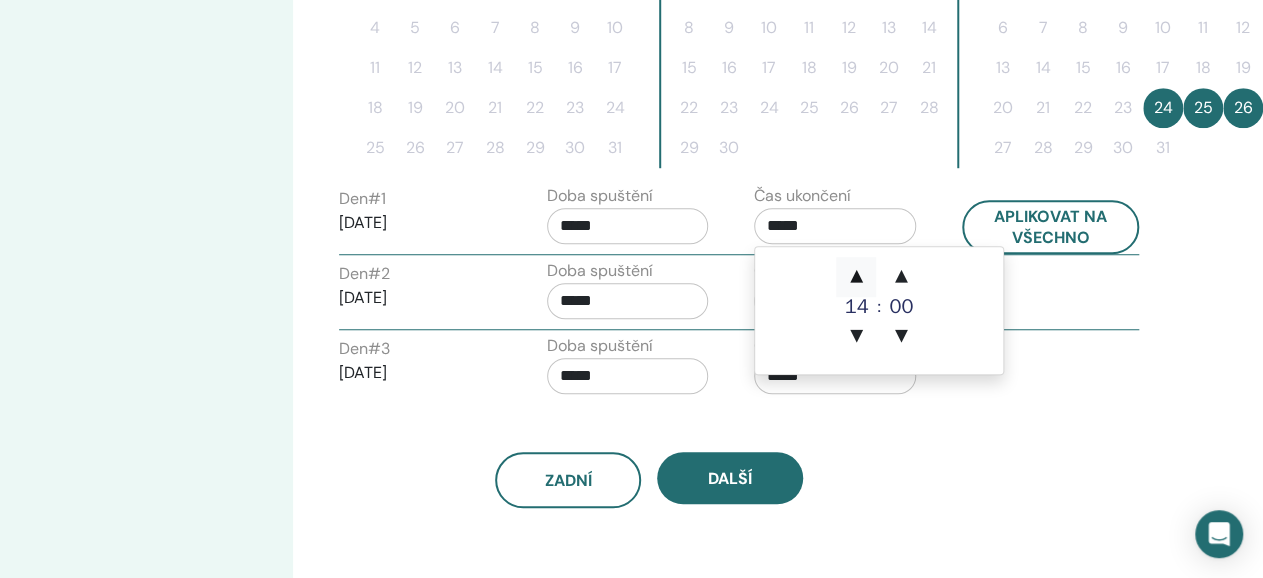 click on "▲" at bounding box center (856, 277) 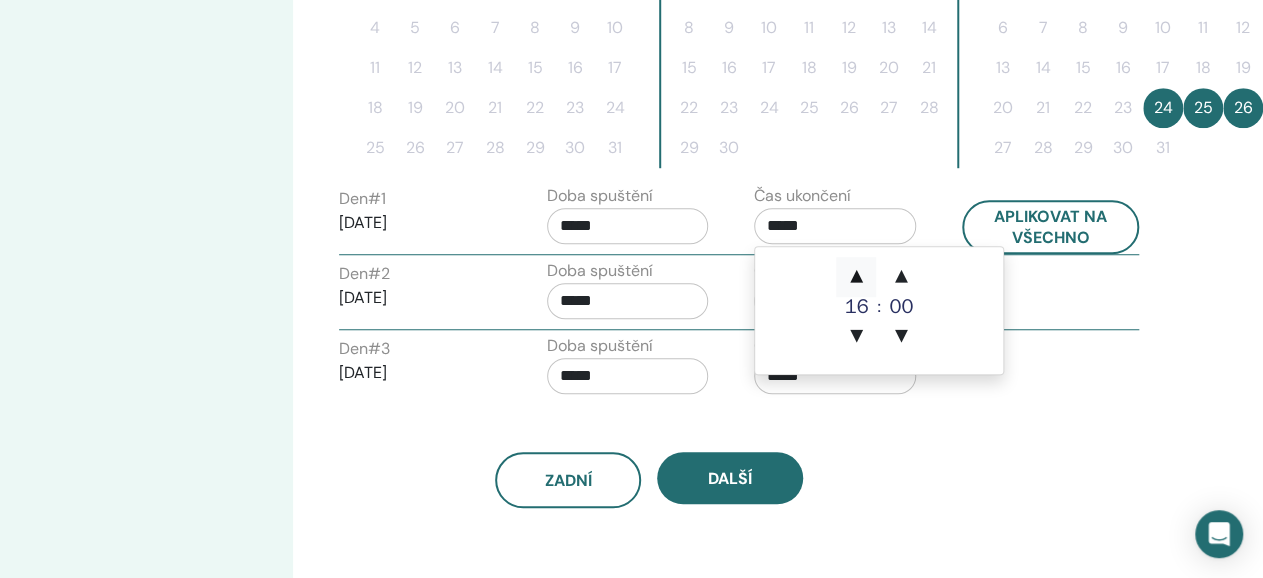 click on "▲" at bounding box center [856, 277] 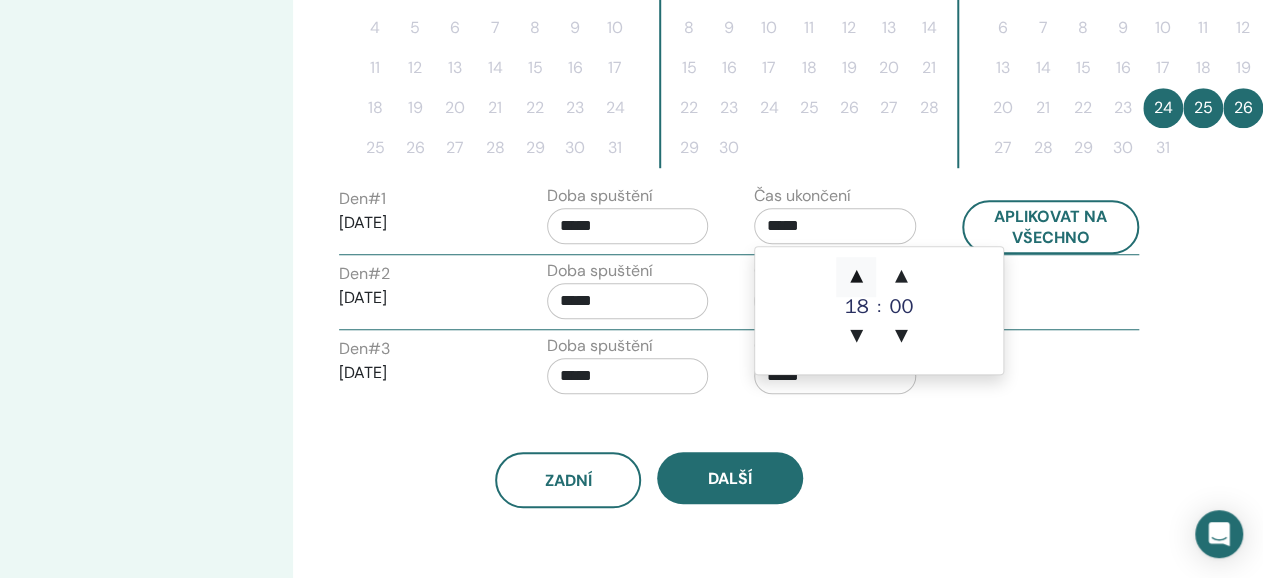 click on "▲" at bounding box center [856, 277] 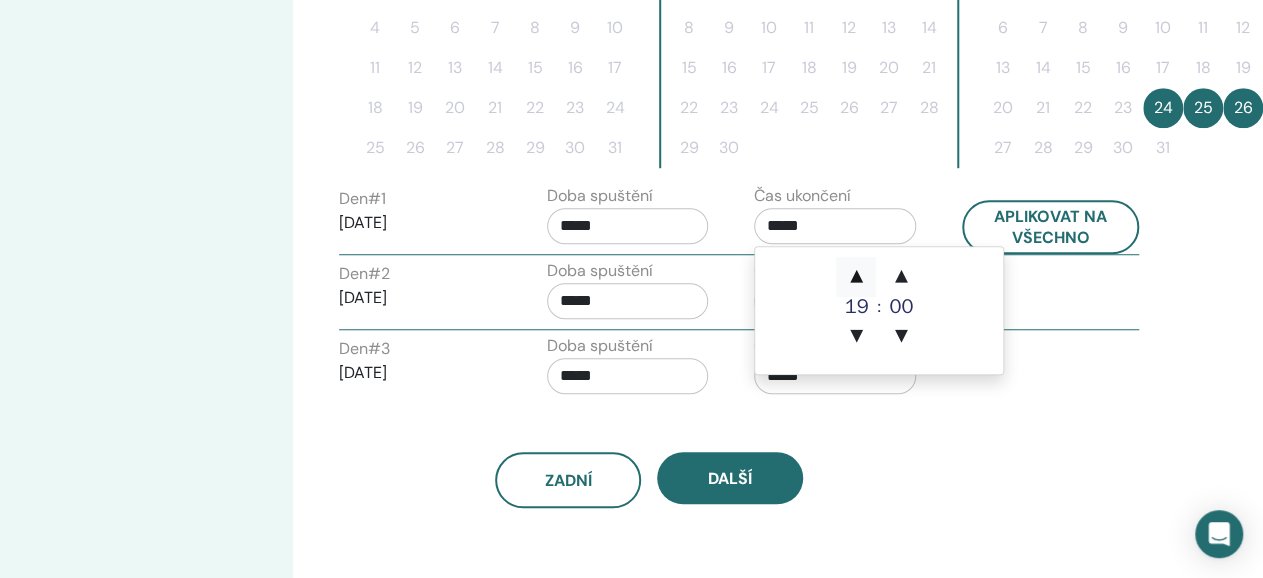 click on "▲" at bounding box center [856, 277] 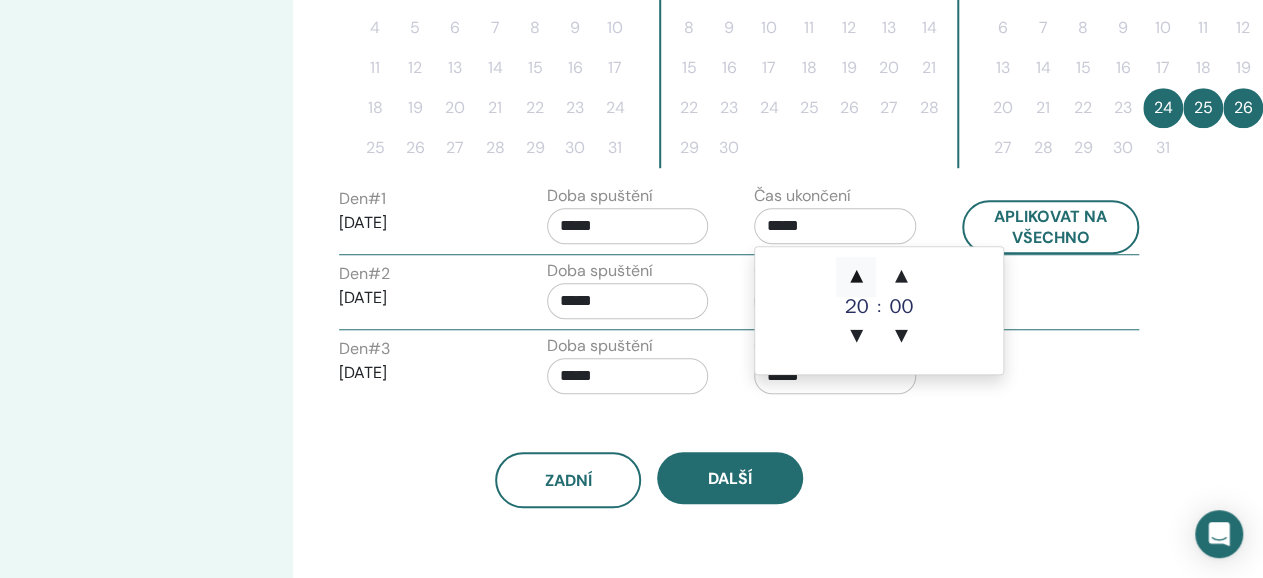 click on "▲" at bounding box center [856, 277] 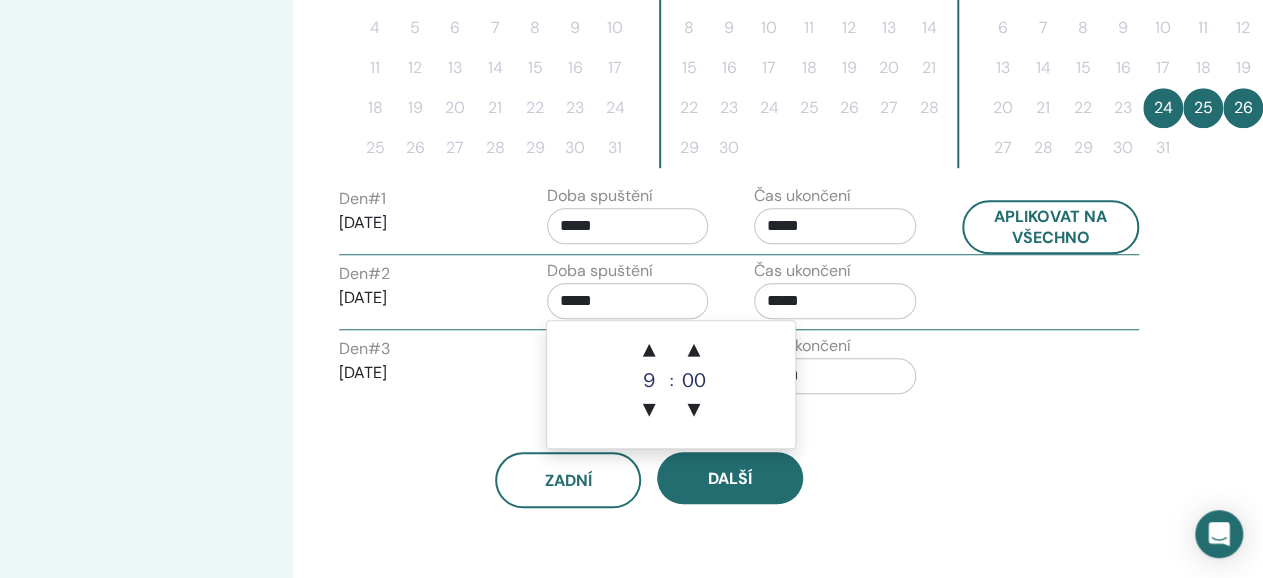 click on "*****" at bounding box center (628, 301) 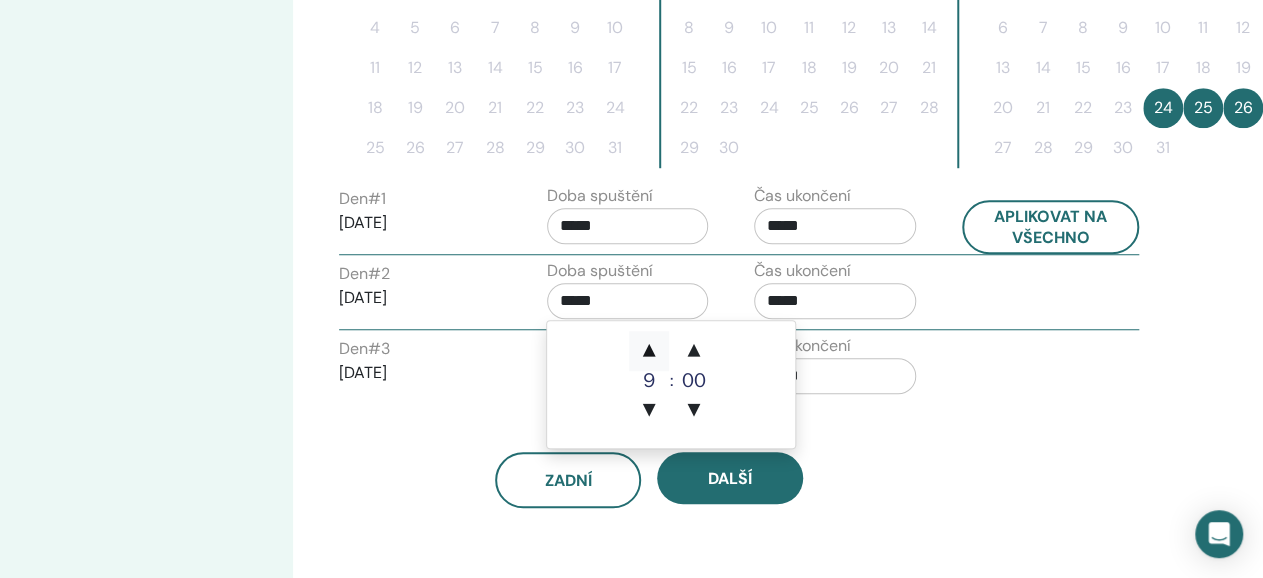 click on "▲" at bounding box center (649, 351) 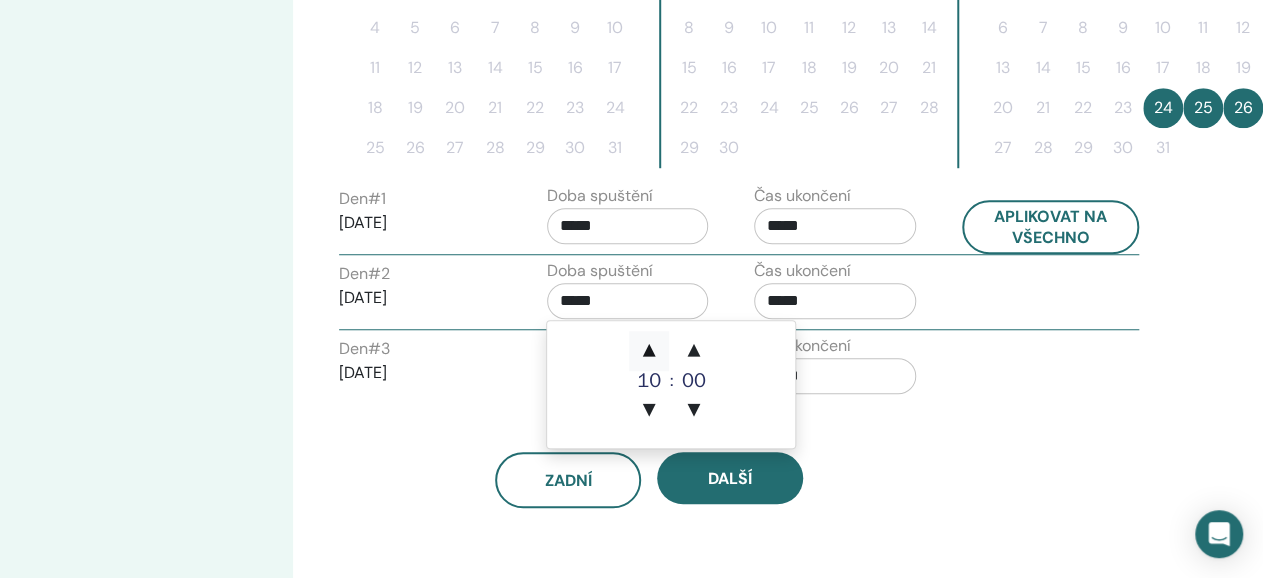 type on "*****" 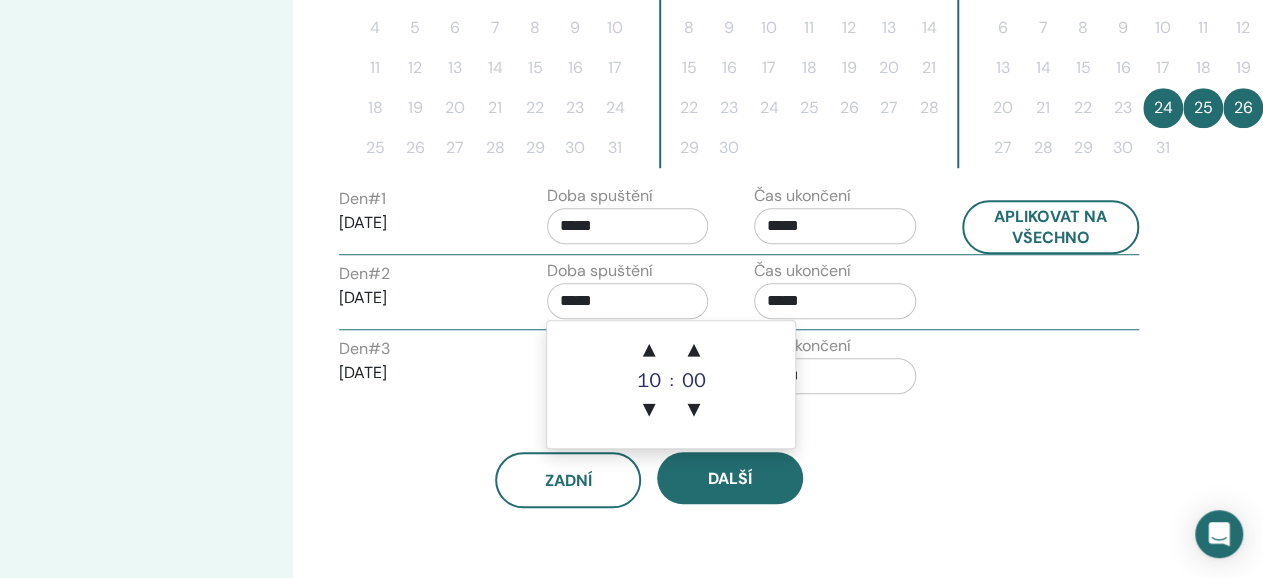 click on "*****" at bounding box center (835, 301) 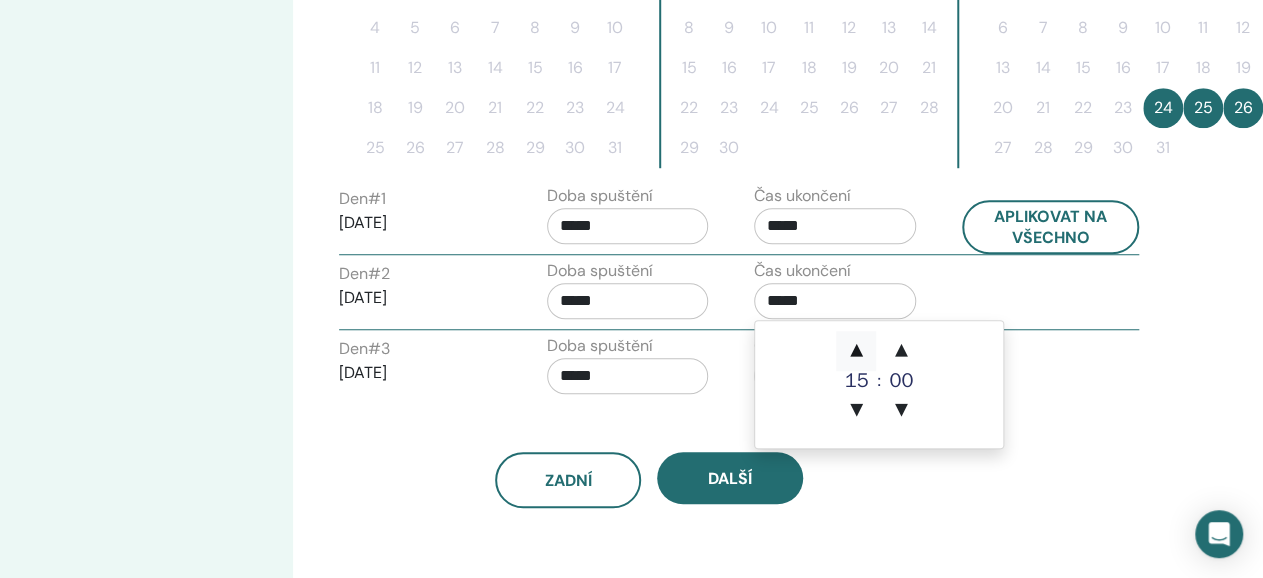 click on "▲" at bounding box center [856, 351] 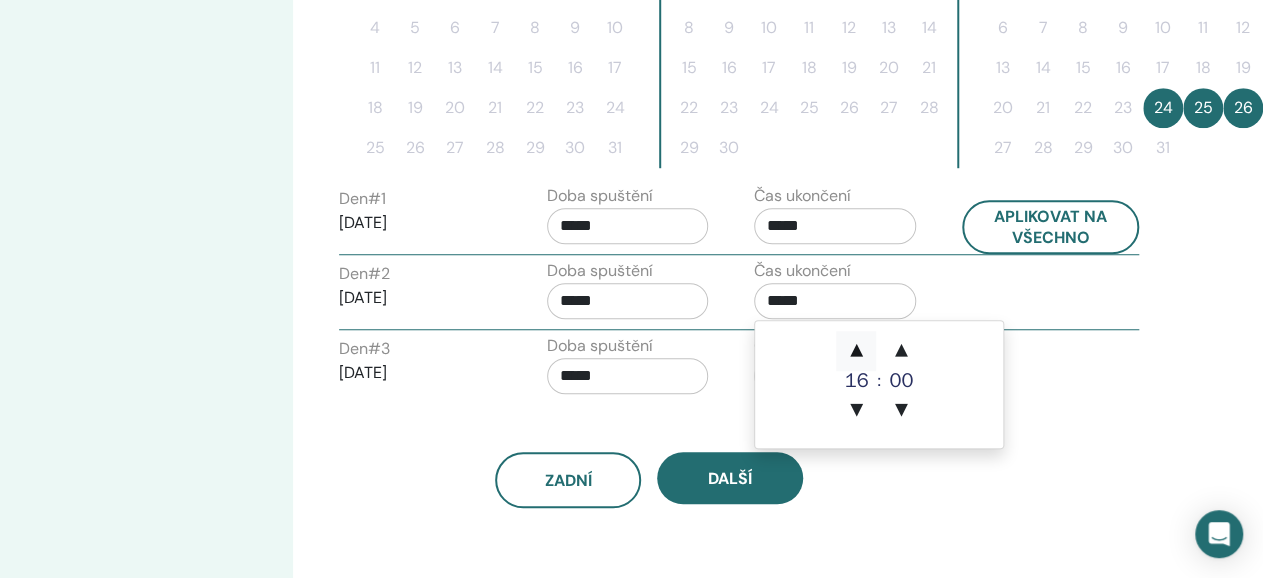 click on "▲" at bounding box center (856, 351) 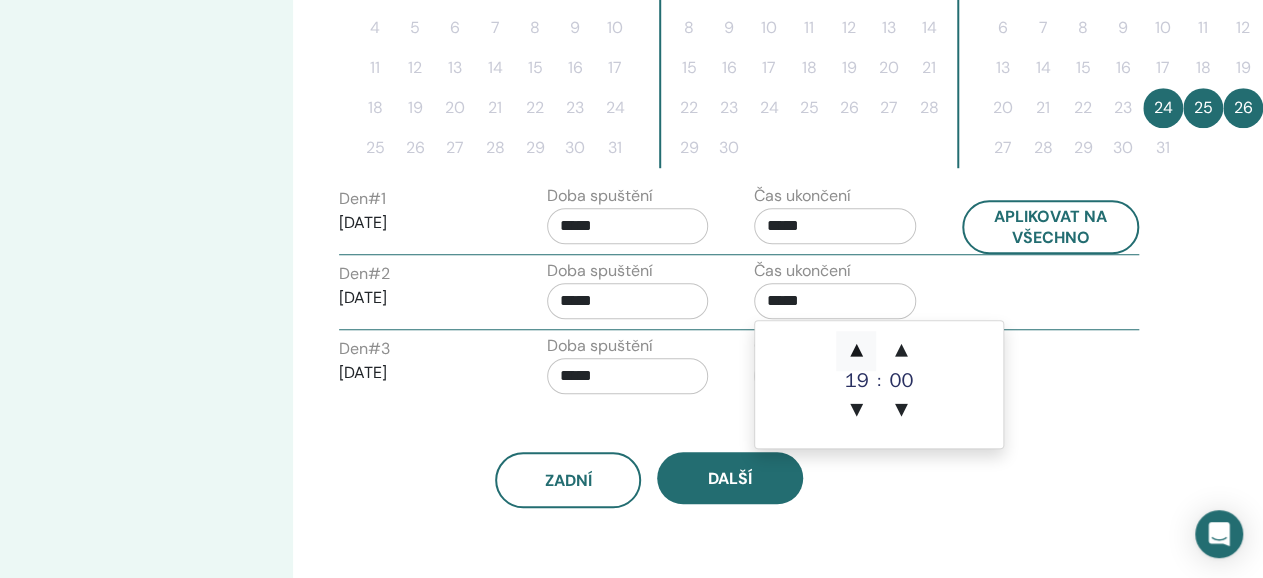 click on "▲" at bounding box center [856, 351] 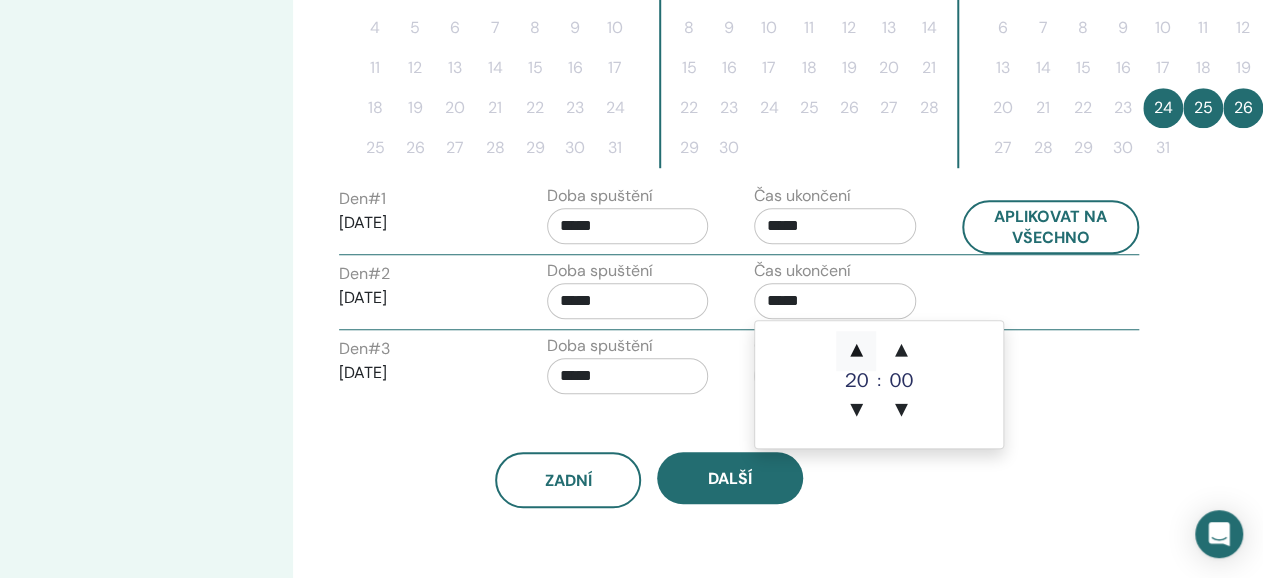 click on "▲" at bounding box center [856, 351] 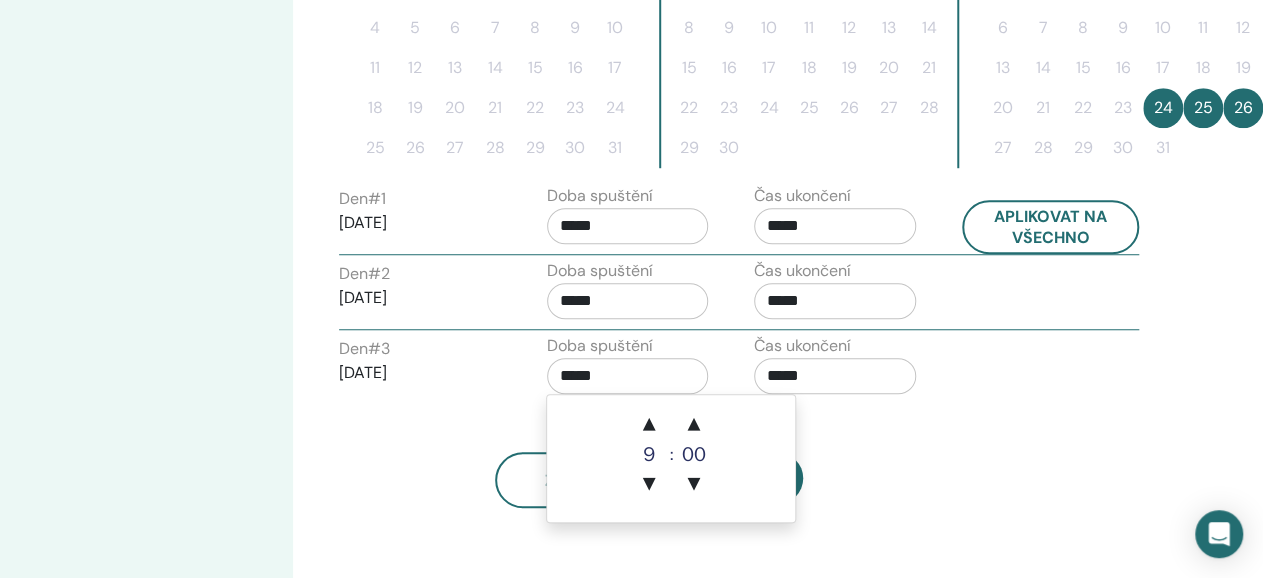 click on "*****" at bounding box center (628, 376) 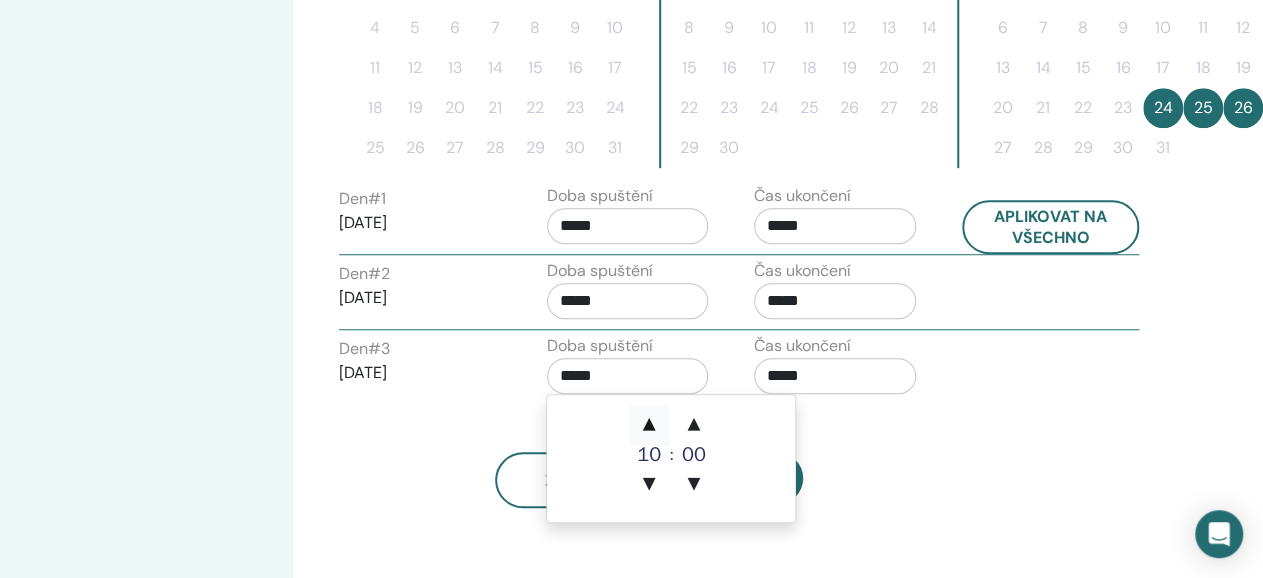click on "▲" at bounding box center (649, 425) 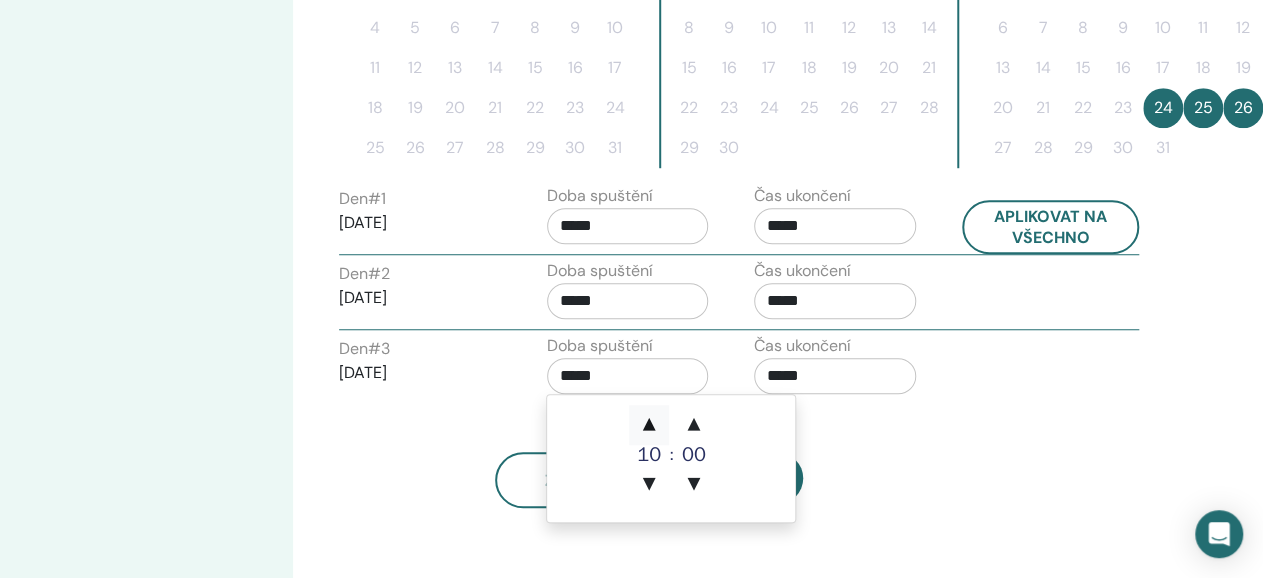 type on "*****" 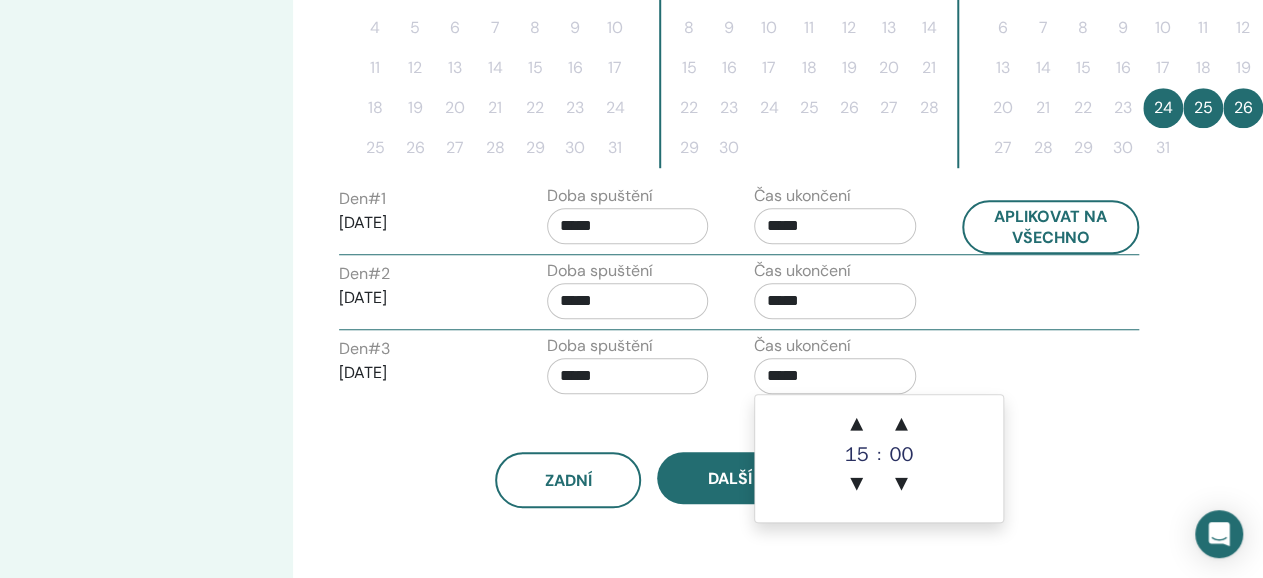 click on "*****" at bounding box center [835, 376] 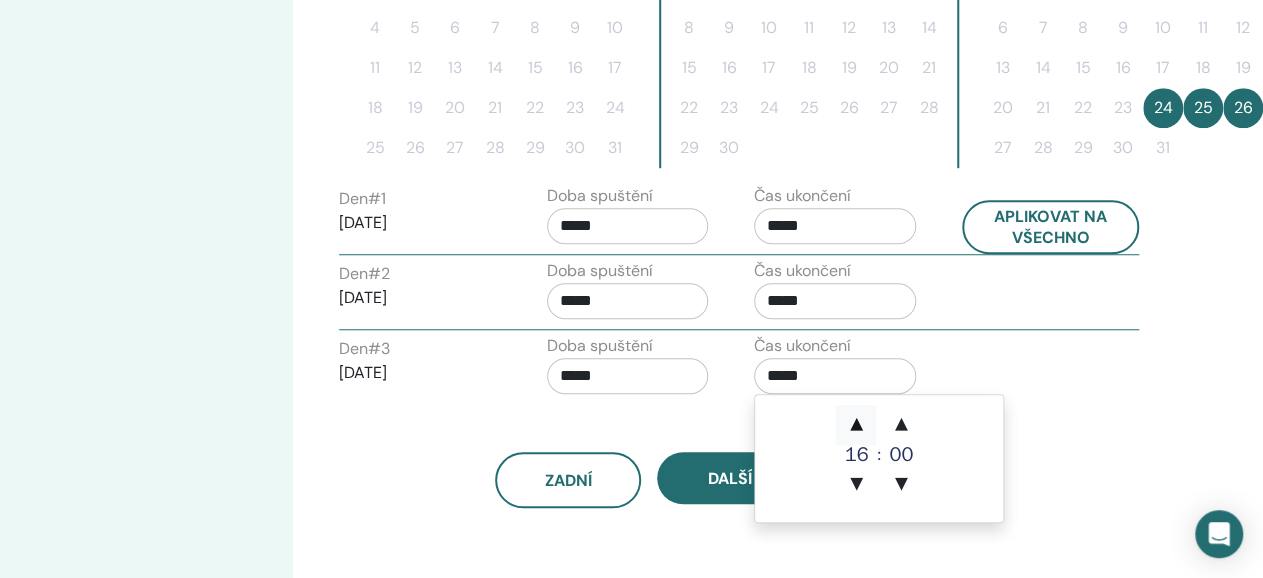 click on "▲" at bounding box center [856, 425] 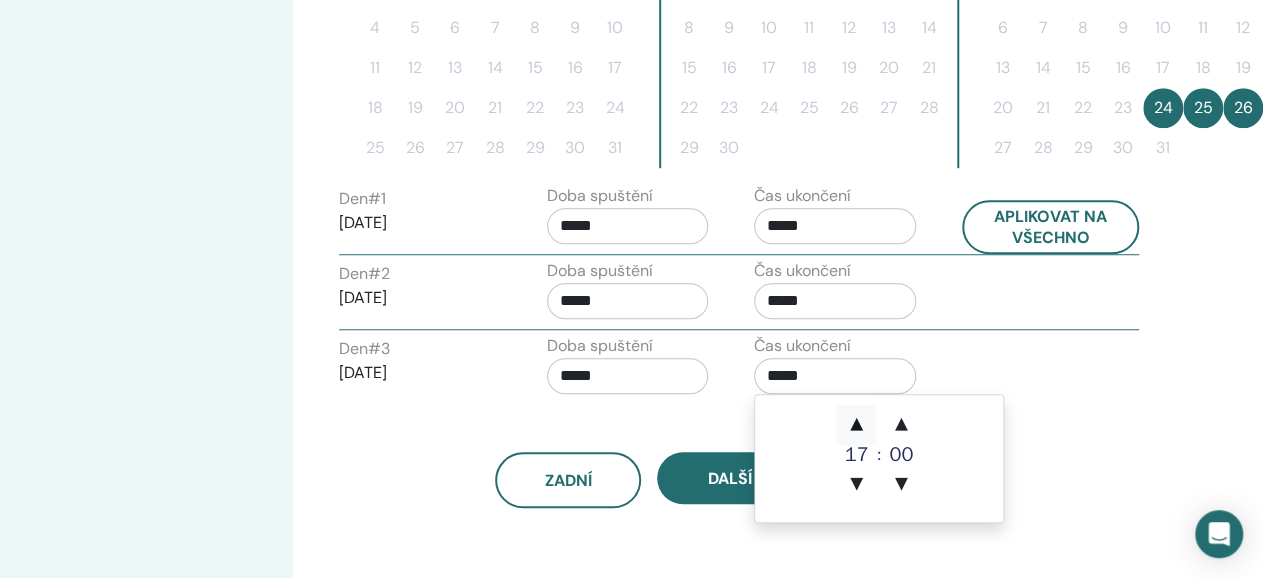 click on "▲" at bounding box center (856, 425) 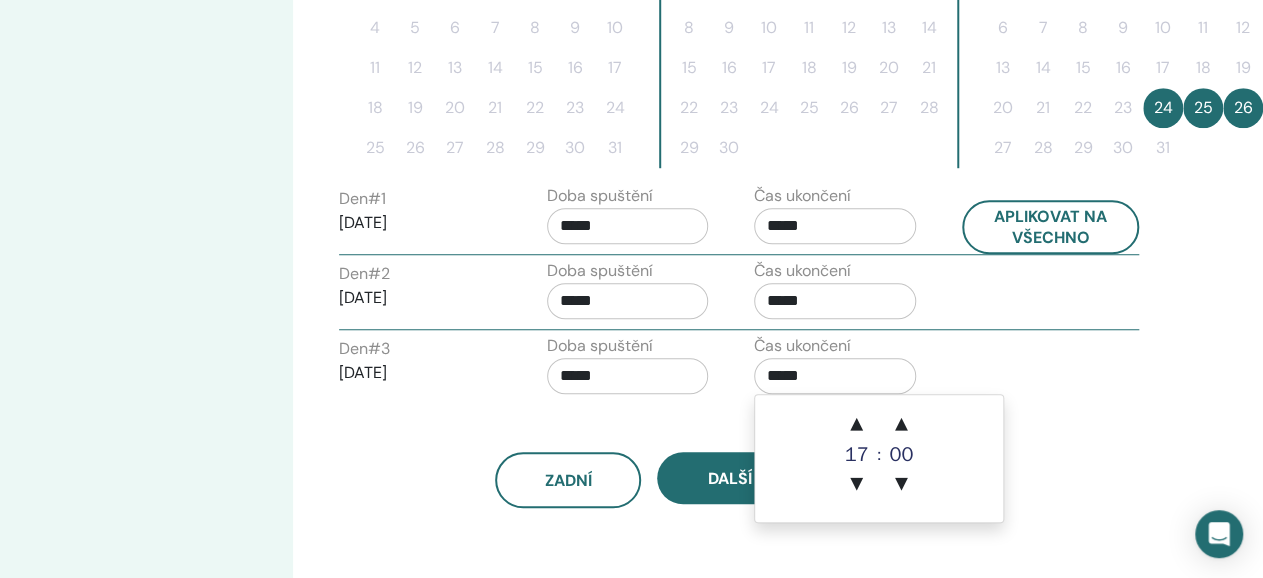 click on "Zadní další" at bounding box center [649, 456] 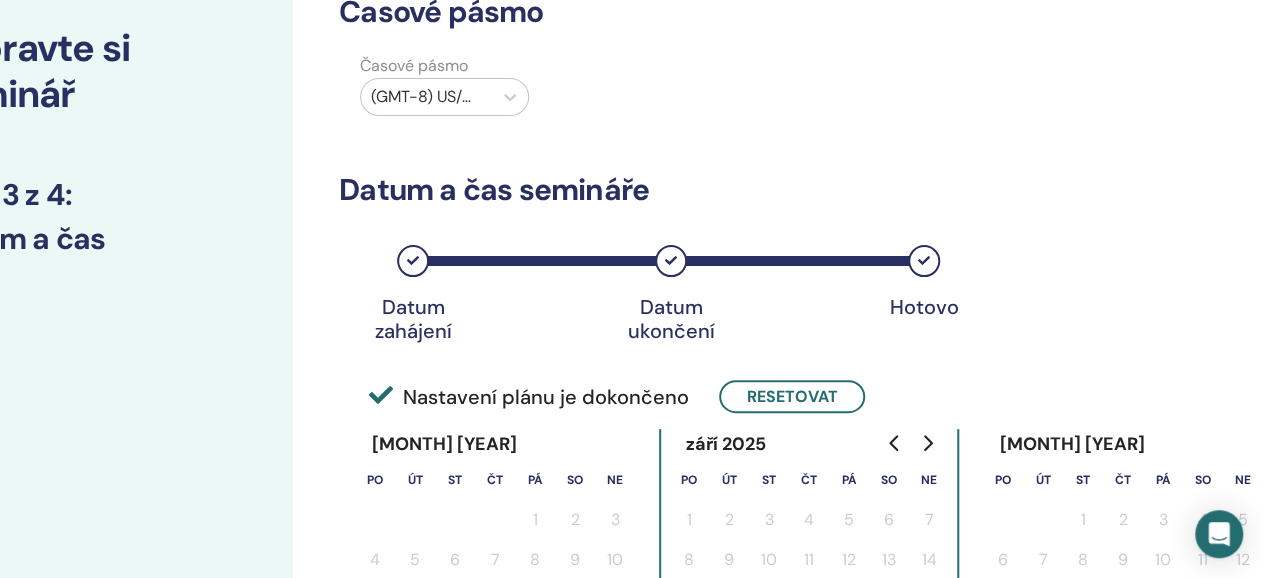 scroll, scrollTop: 0, scrollLeft: 128, axis: horizontal 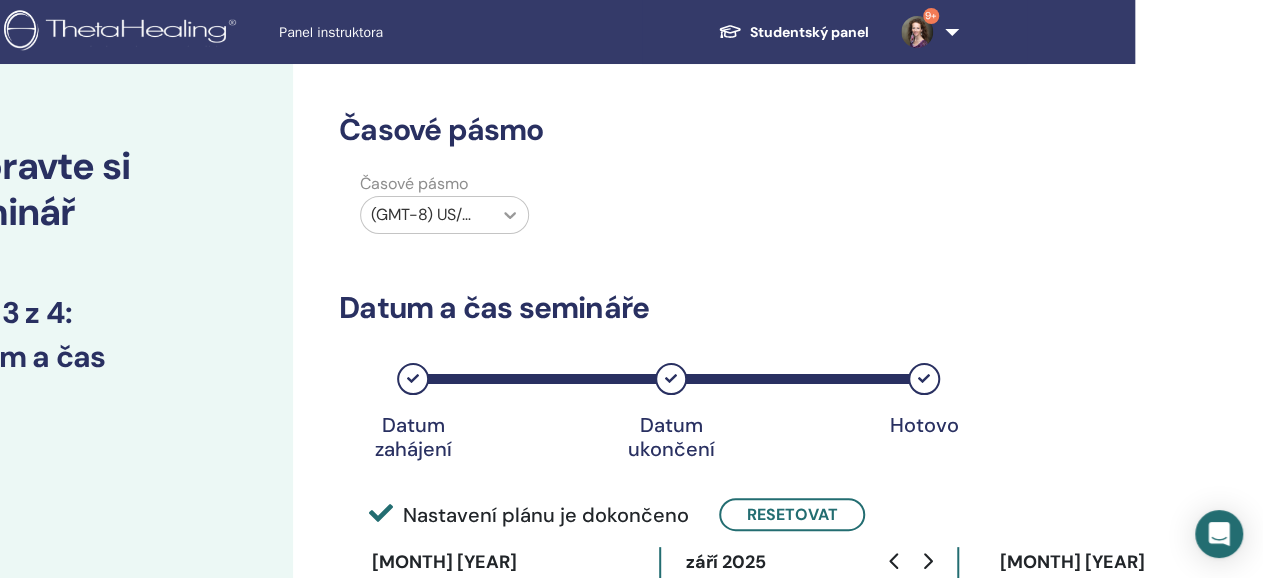 click 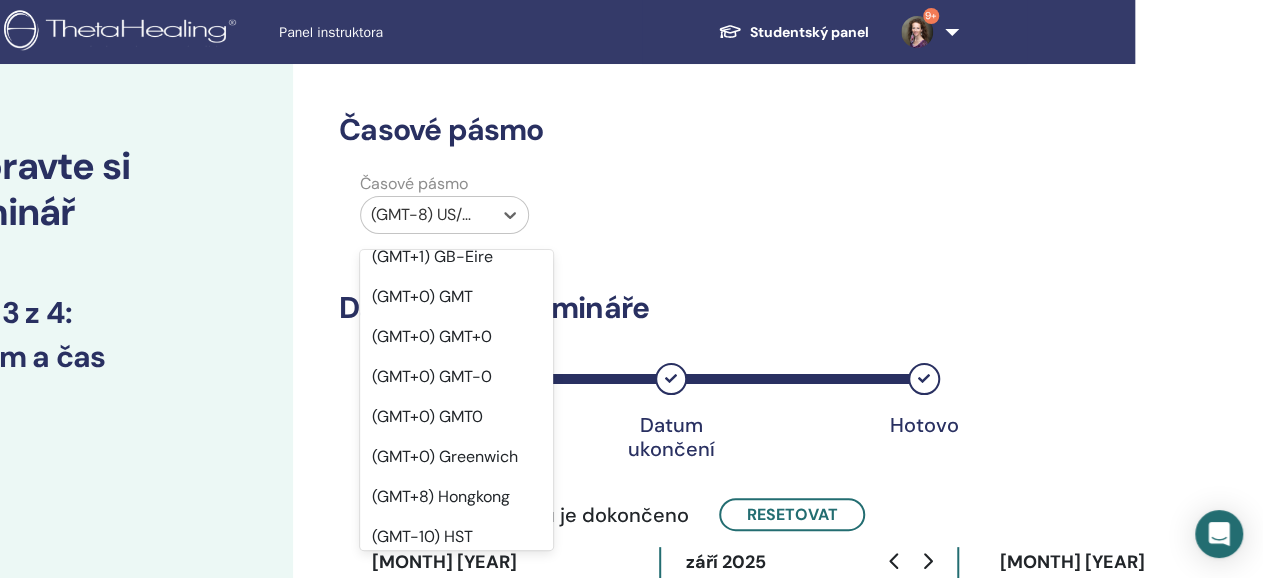 scroll, scrollTop: 29049, scrollLeft: 0, axis: vertical 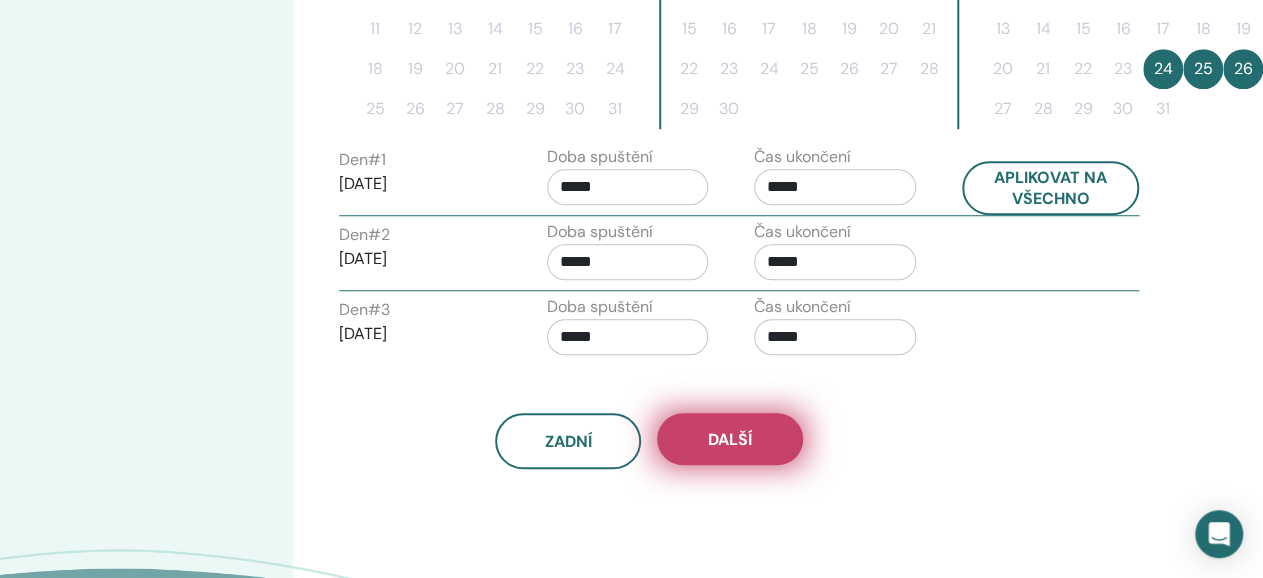 click on "další" at bounding box center (730, 439) 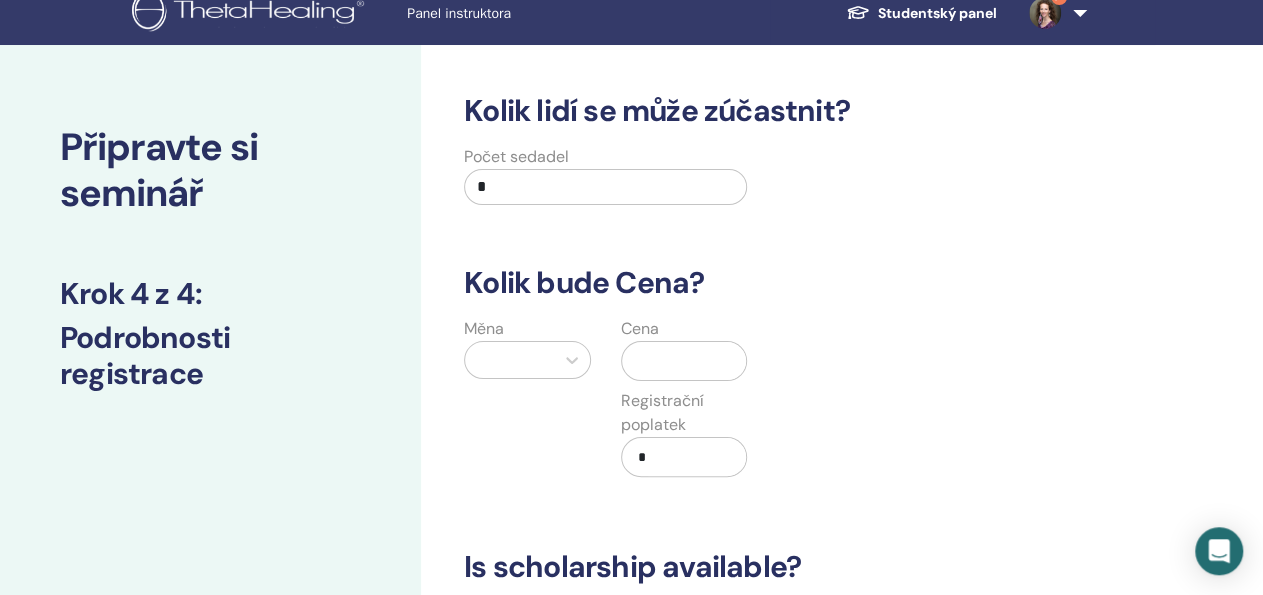 scroll, scrollTop: 0, scrollLeft: 0, axis: both 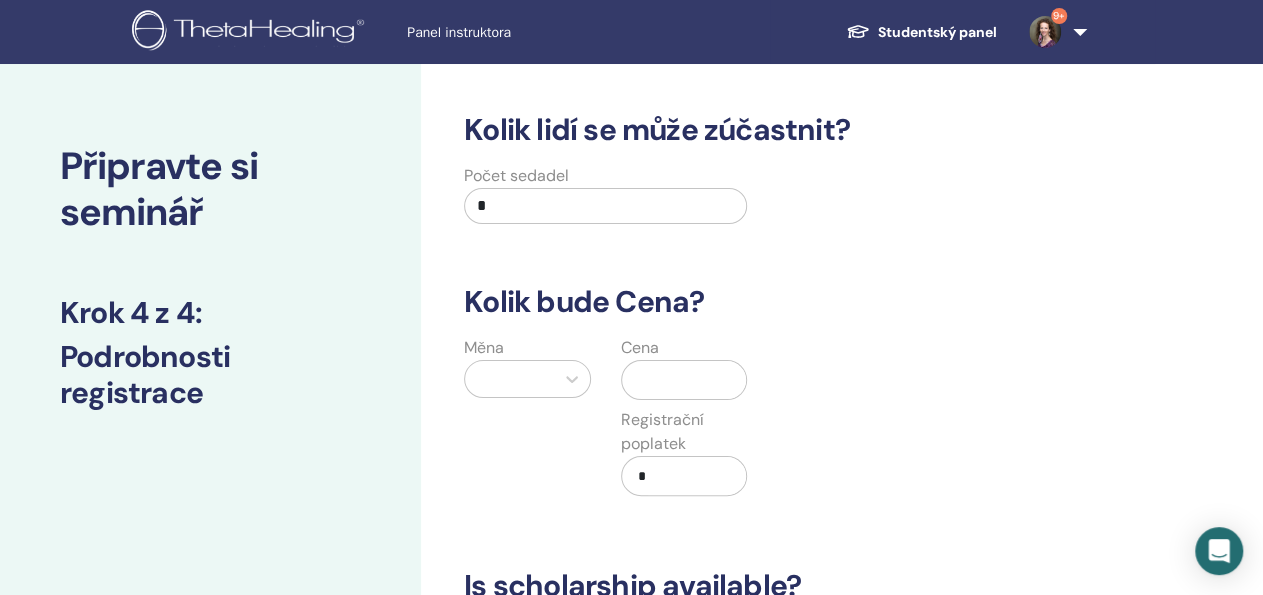 click on "*" at bounding box center (605, 206) 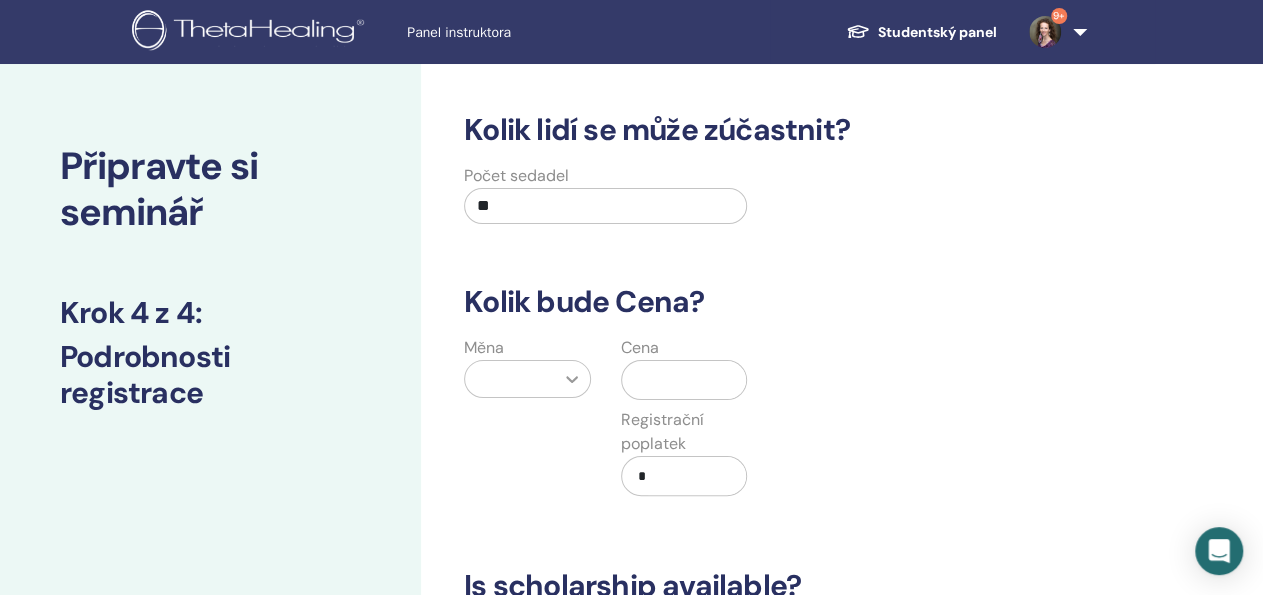 type on "**" 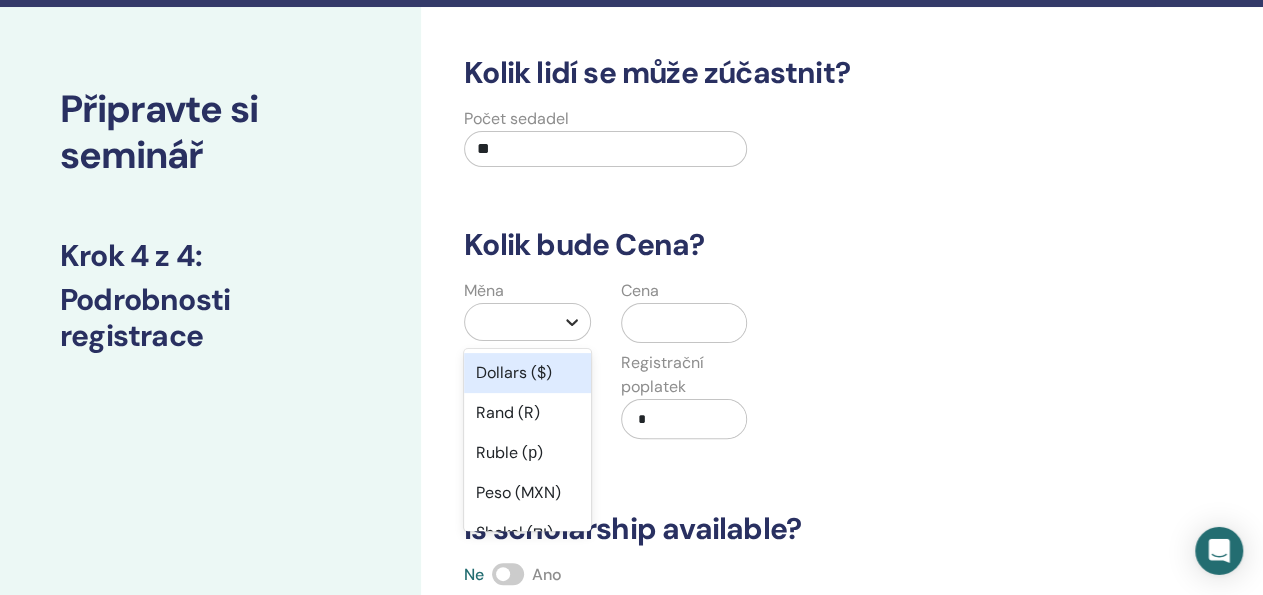 click on "option Dollars ($) focused, 1 of 45. 45 results available. Use Up and Down to choose options, press Enter to select the currently focused option, press Escape to exit the menu, press Tab to select the option and exit the menu. Dollars ($) Rand (R) Ruble (р) Peso (MXN) Shekel (₪) Pound (£) Rupee ( ₹) Yuan (CNY) Yen (¥) Polish Zloty (PLN) Brazilian Real (R) Australian Dollar (AUD) New Zealand Dollar (NZD) Canadian (CAD) Cuban Peso (CUP) Croatian Kuna (HRK) Ukrainian Hryvna (UAH) Romanian New Leu (RON) Swiss Franc (CHF) UAE Dirham (AED) Czech Koruna (Kč) Kuwaiti Dinar (د.ك) Omani Rial (﷼) Bahraini Dinar (.د.ب) Qatari Riyal (ر.ق) Saudi Riyal (ر.س) Iranian Rial (﷼) Bulgarian lev (лв.) Jordanian Dinar (د.ا) Hungarian Forint (HUF) Chilean Peso (CLP) Türk Lirası (₺) Turkish Lira (₺) Iraqi Dinar (ع.د) Euro (€) Danish Krone (DKK) Norwegian Krone (NOK) Swedish Krona (SEK) Egyptian Pound (E£) Argentine Peso (ARS) New Taiwan Dollar (TWD) South Korean Won (KRW) North Korean Won (KPW)" at bounding box center [527, 322] 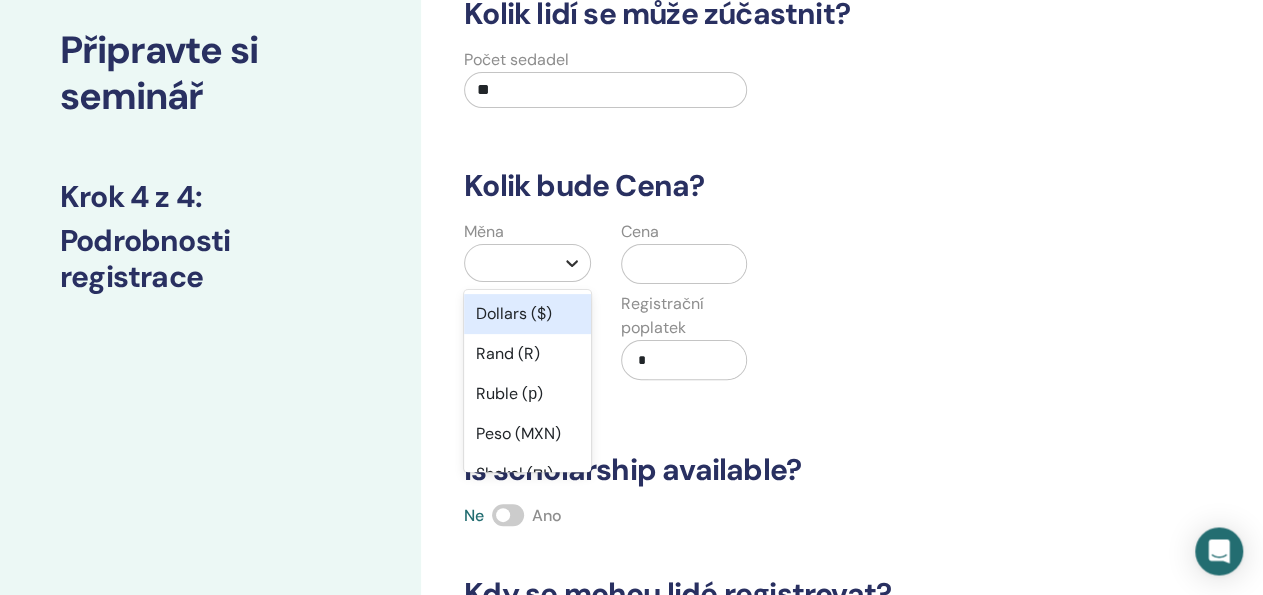 scroll, scrollTop: 118, scrollLeft: 0, axis: vertical 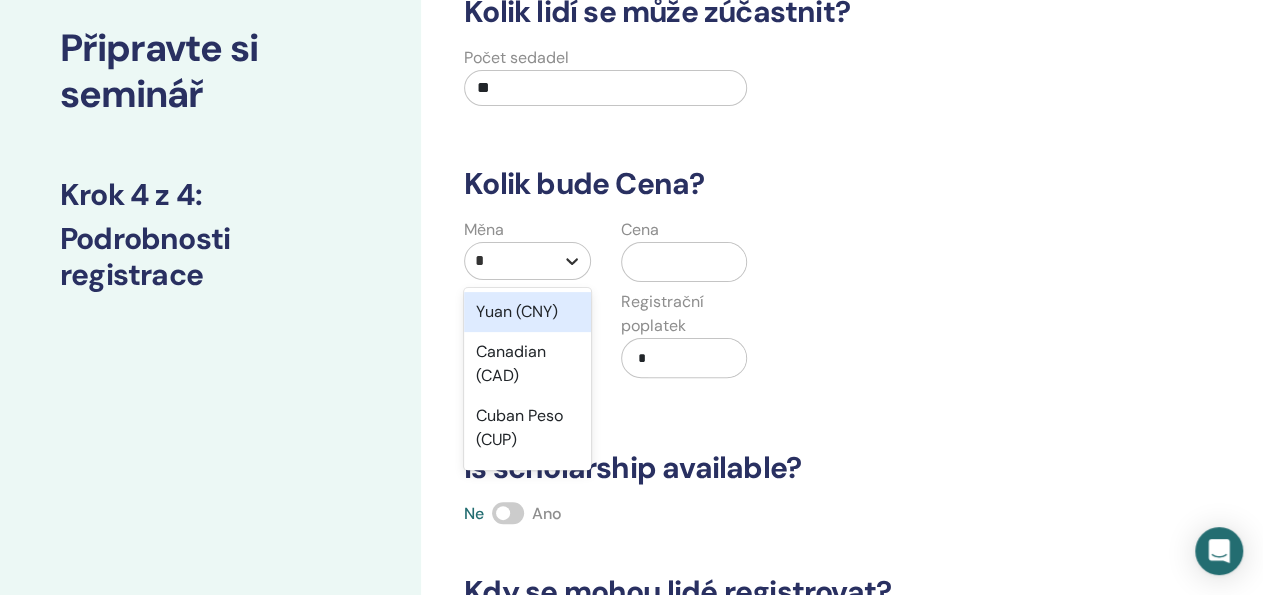 type on "**" 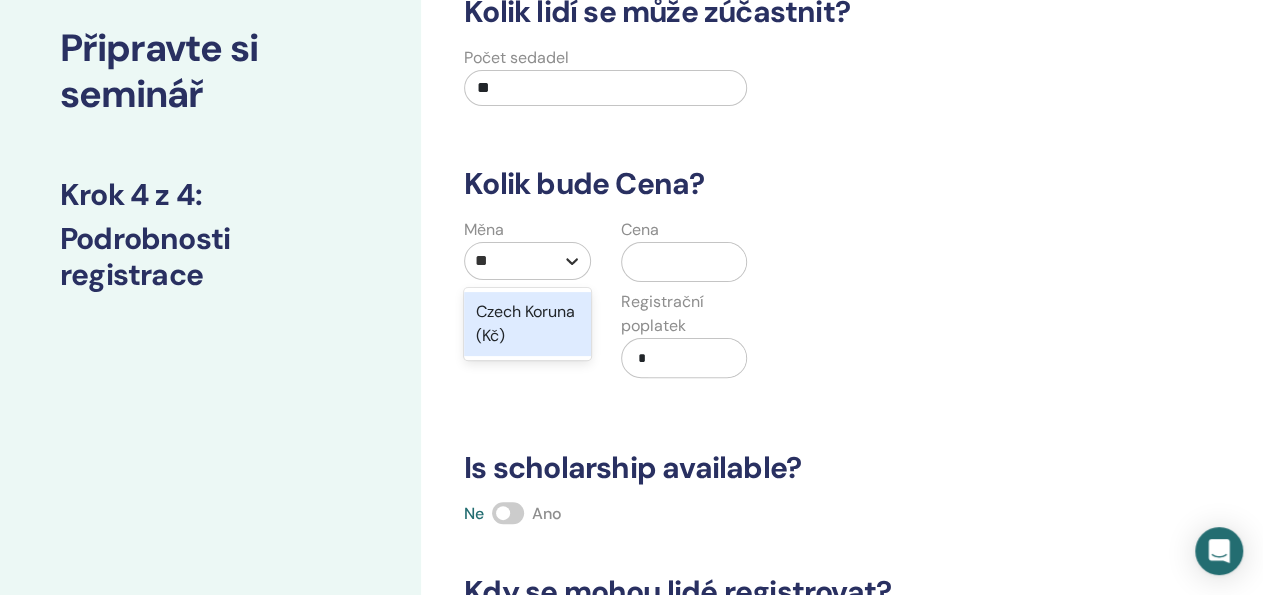 type 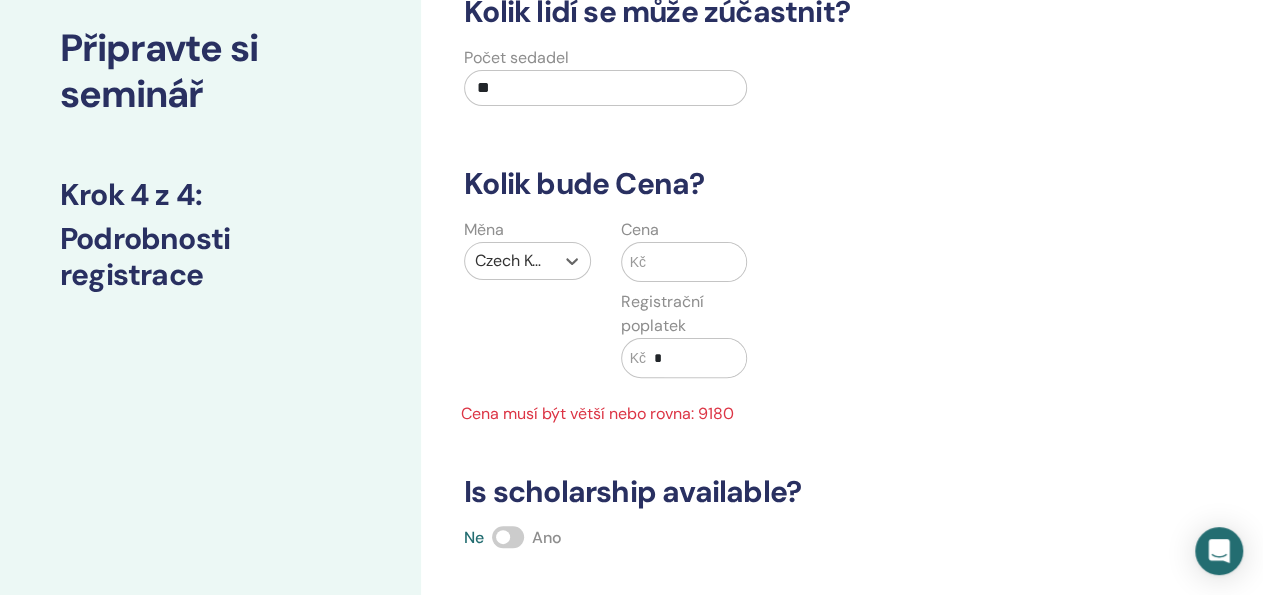 click at bounding box center (696, 262) 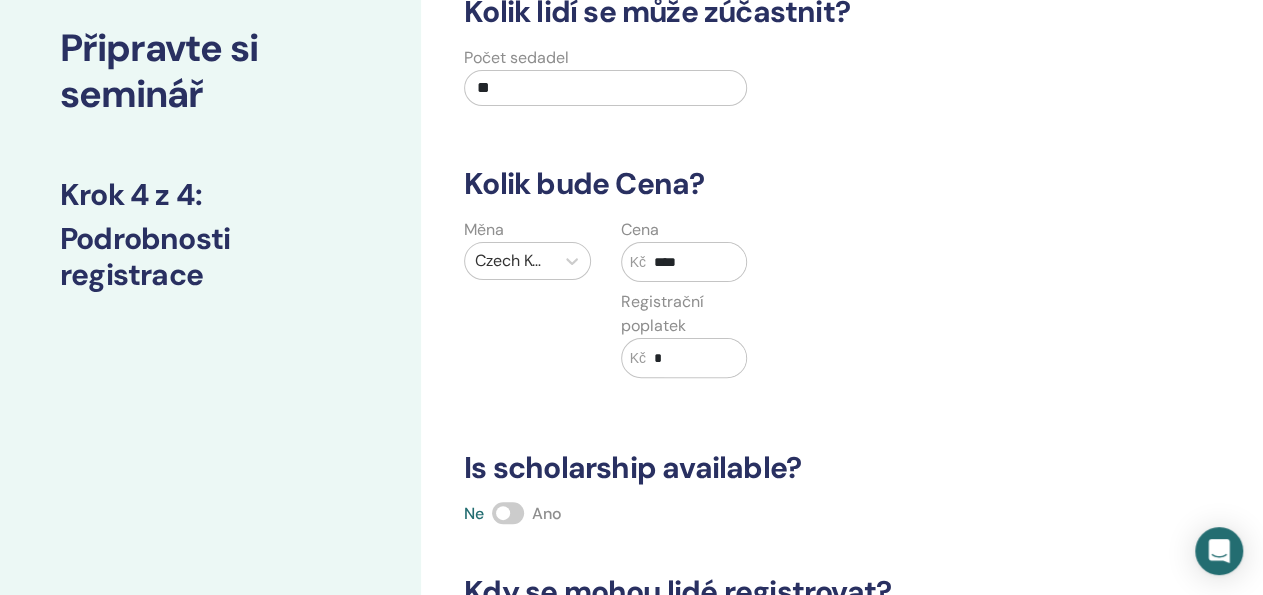 type on "****" 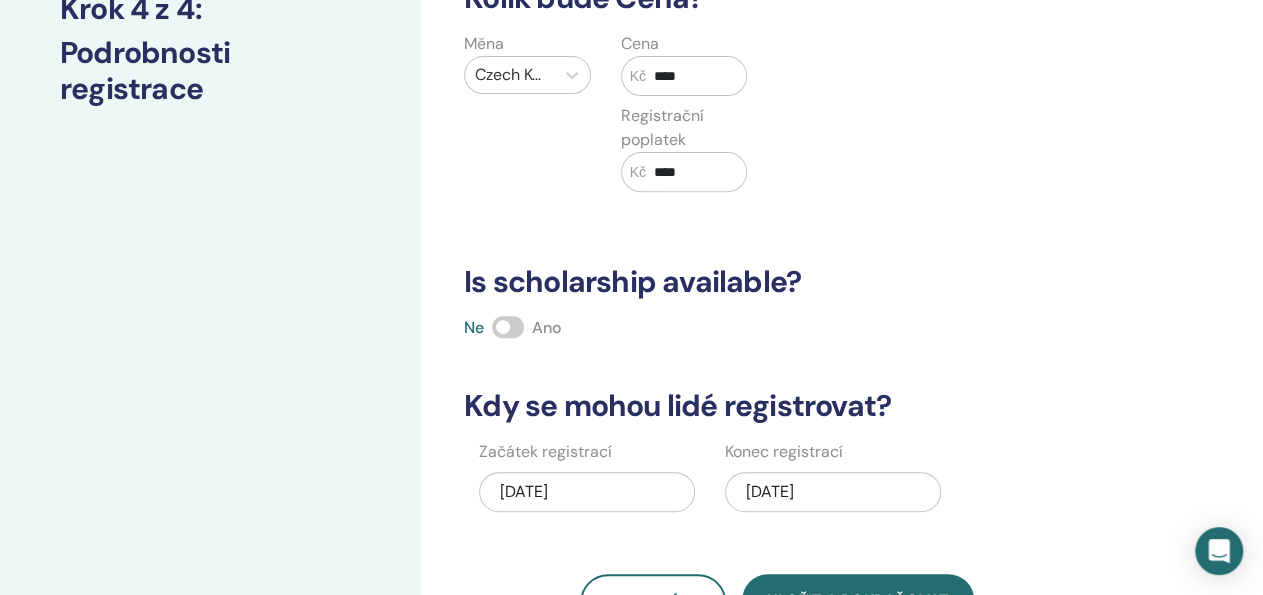 scroll, scrollTop: 304, scrollLeft: 0, axis: vertical 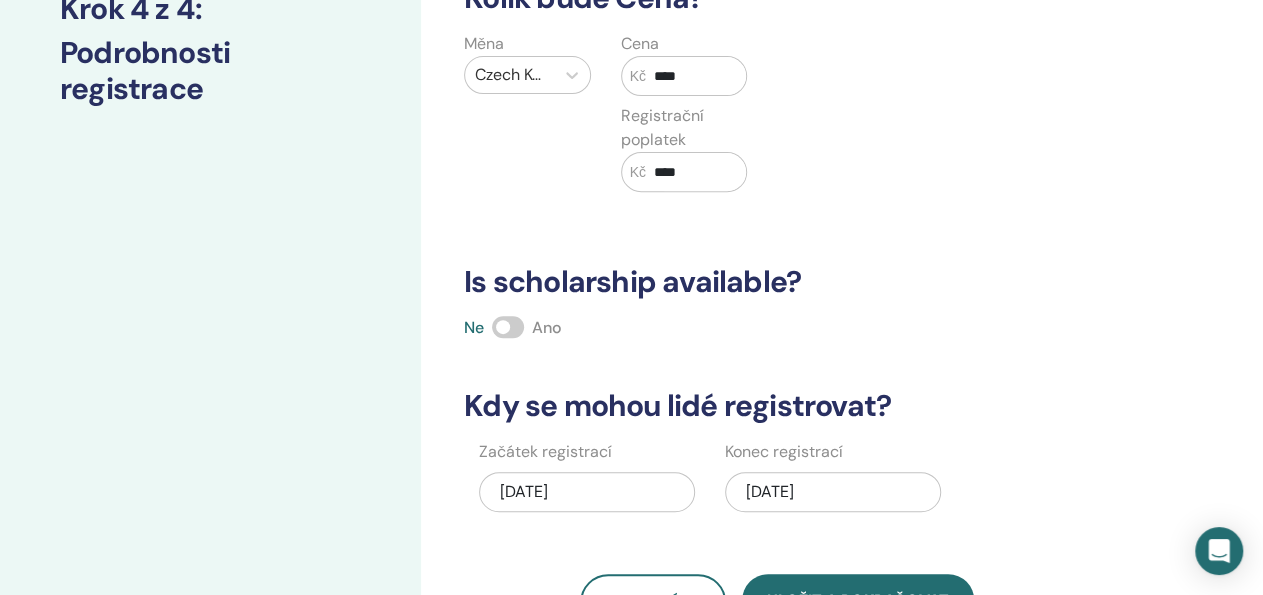 type on "****" 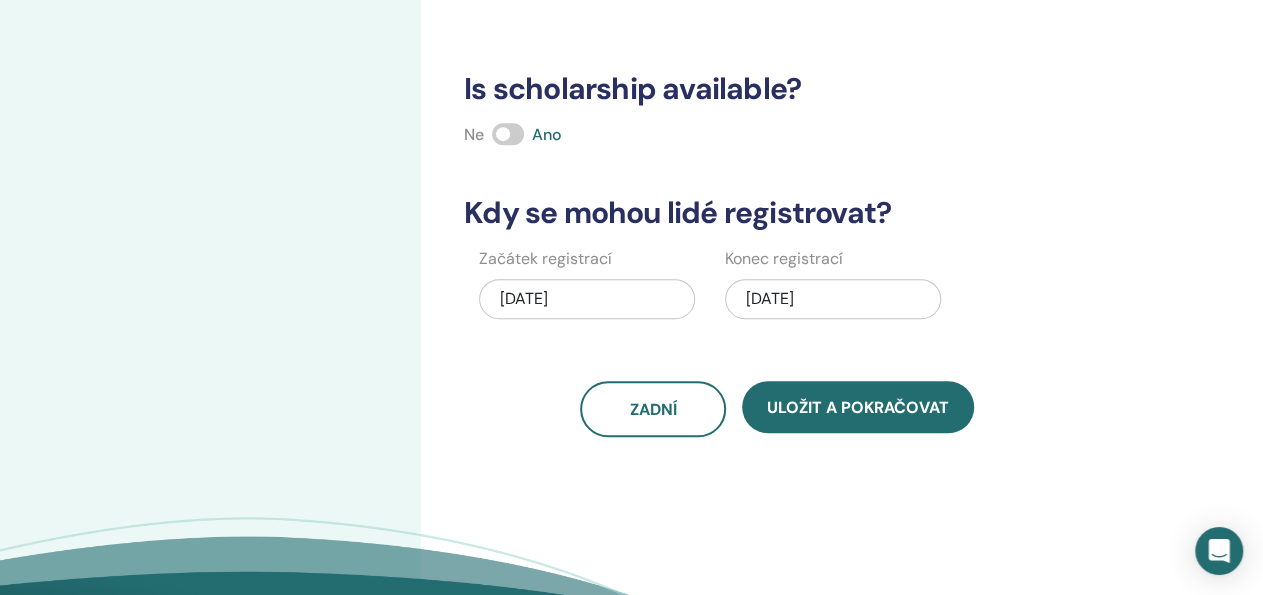 scroll, scrollTop: 498, scrollLeft: 0, axis: vertical 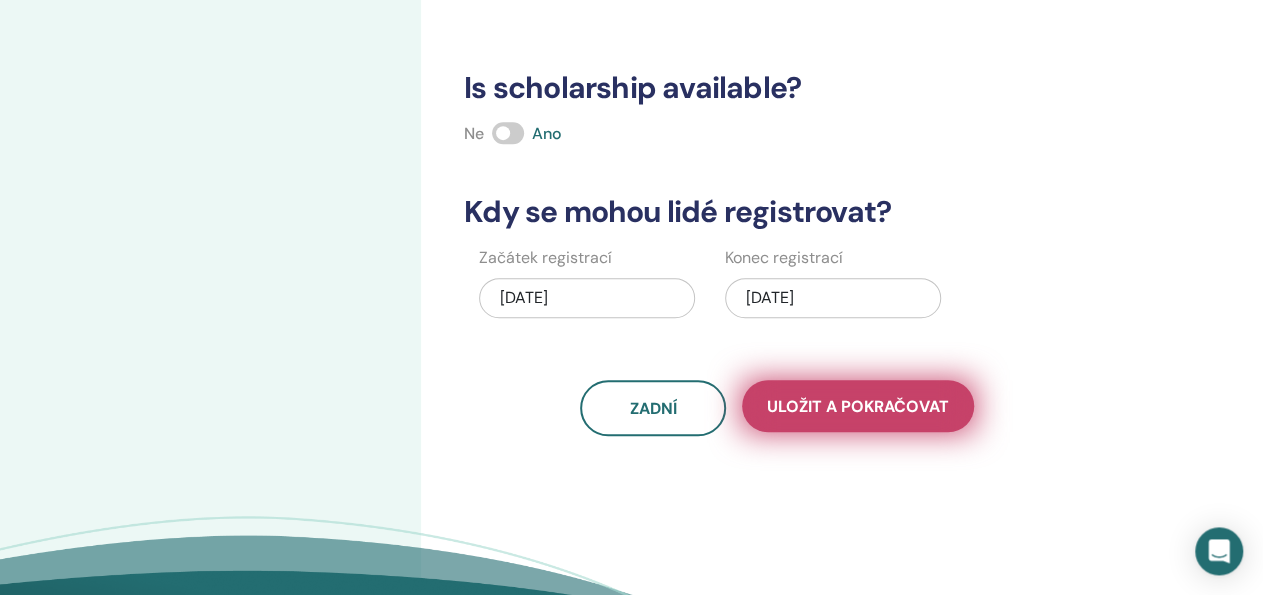 click on "Uložit a pokračovat" at bounding box center [858, 406] 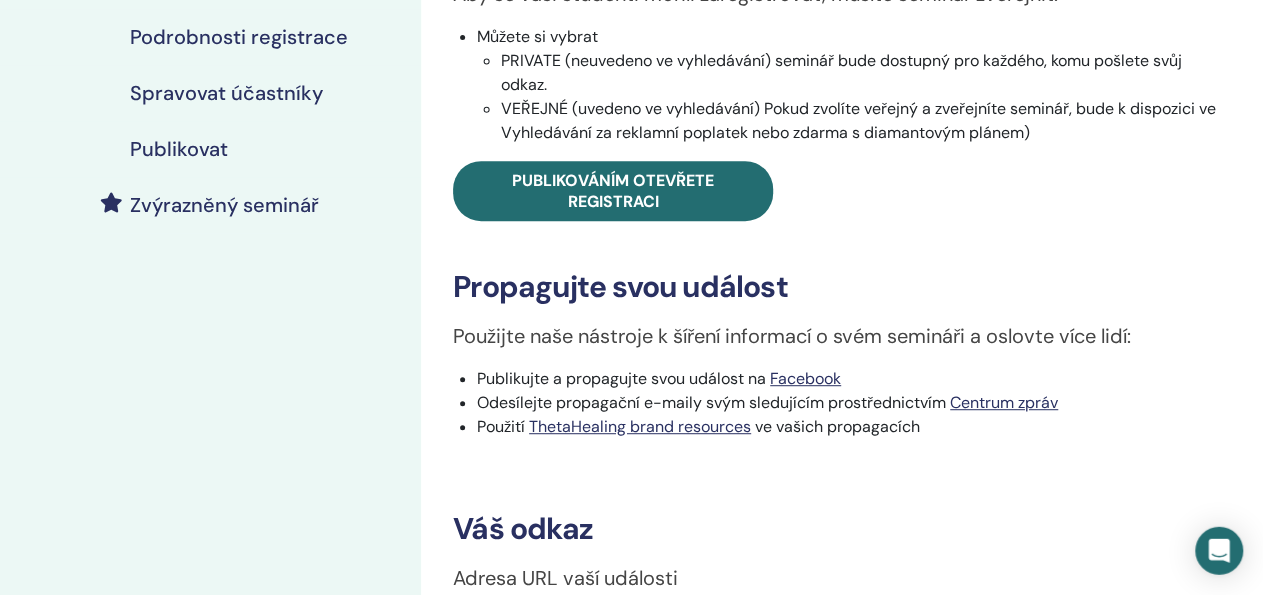 scroll, scrollTop: 396, scrollLeft: 0, axis: vertical 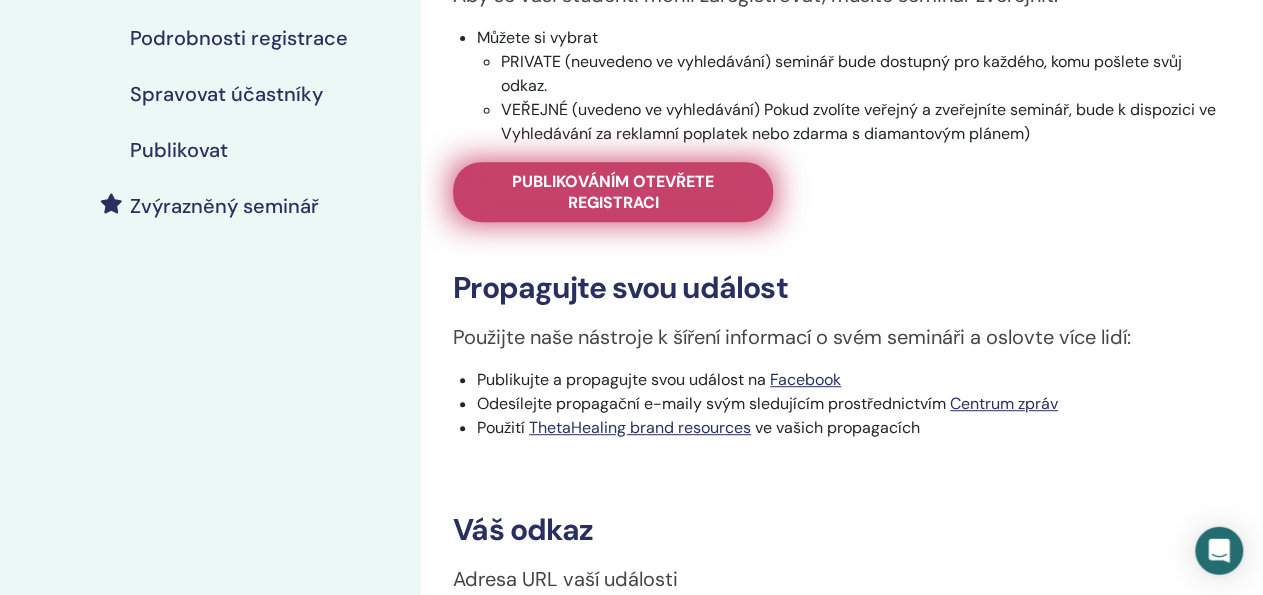 click on "Publikováním otevřete registraci" at bounding box center [613, 192] 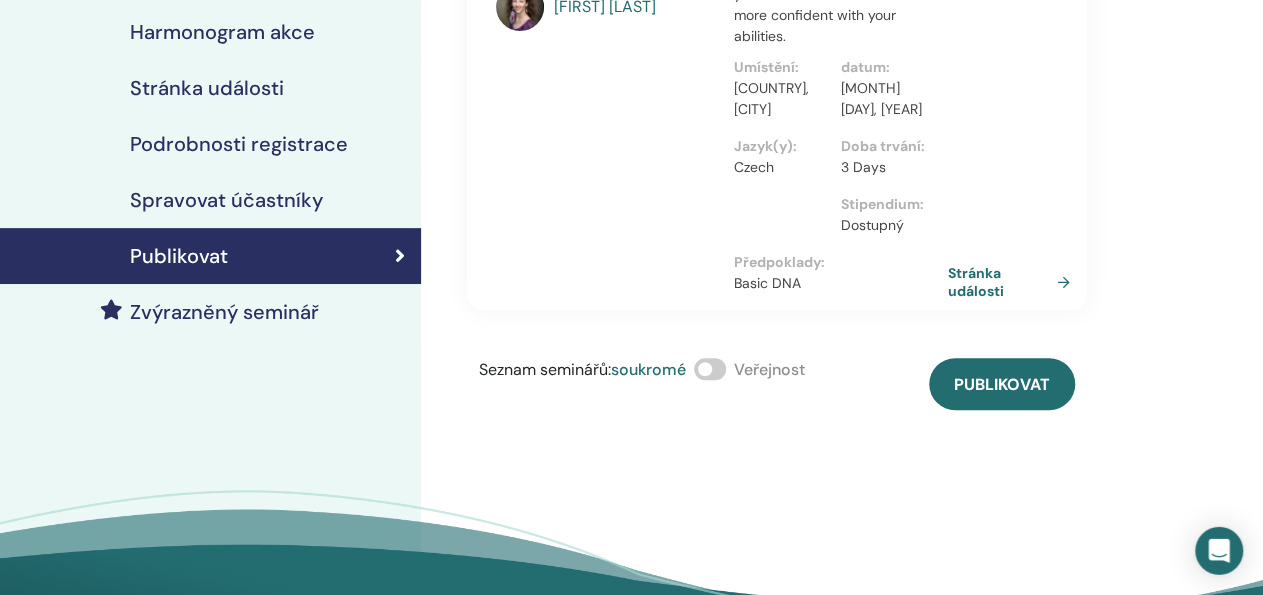 scroll, scrollTop: 292, scrollLeft: 0, axis: vertical 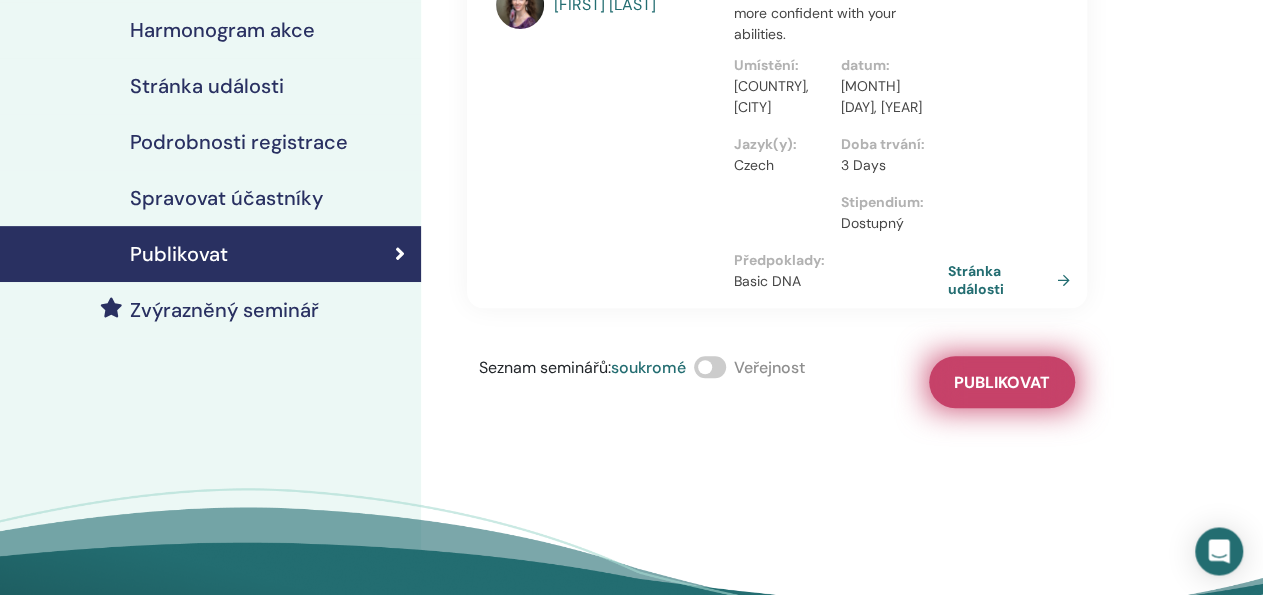 click on "Publikovat" at bounding box center [1002, 382] 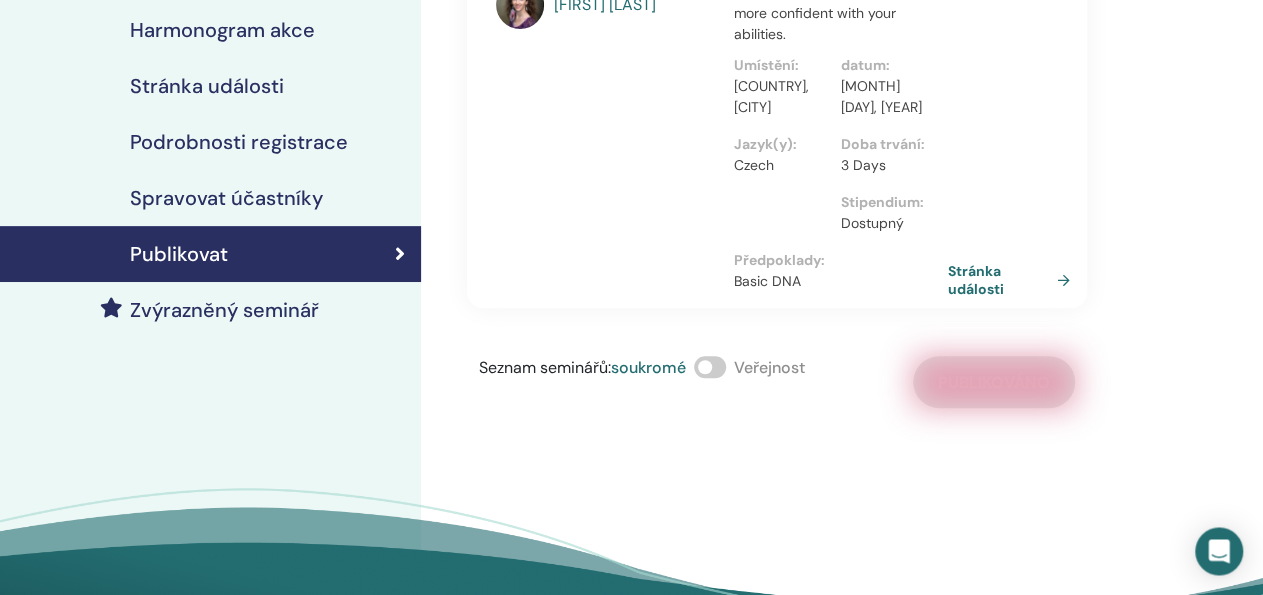 scroll, scrollTop: 0, scrollLeft: 0, axis: both 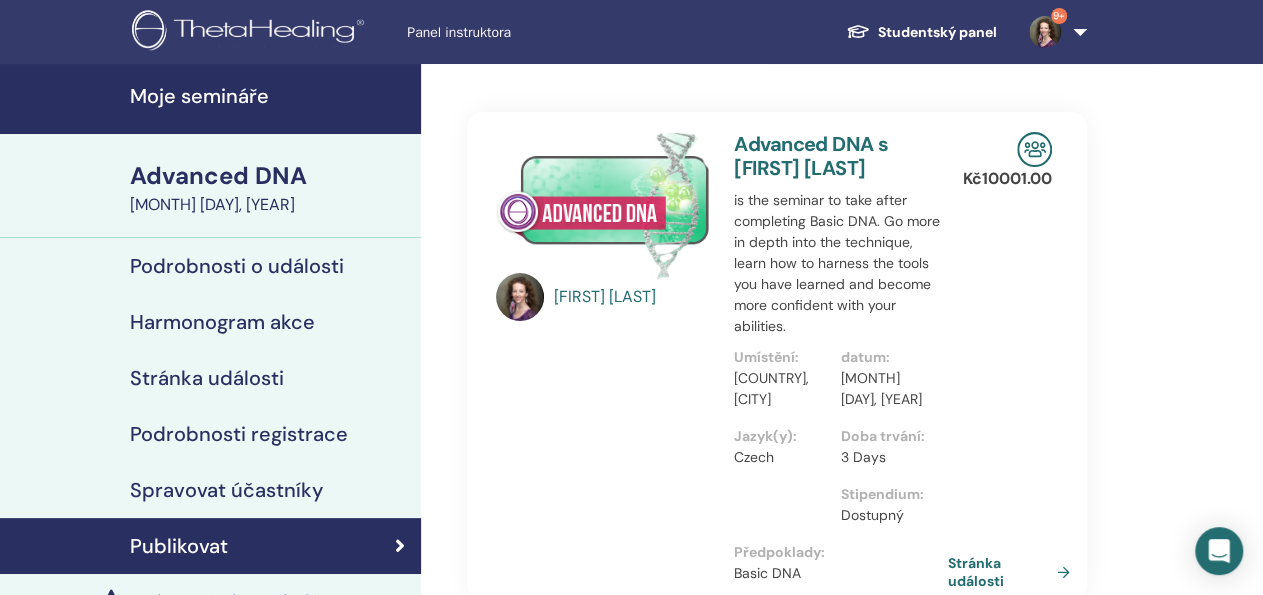 click on "Moje semináře" at bounding box center [269, 96] 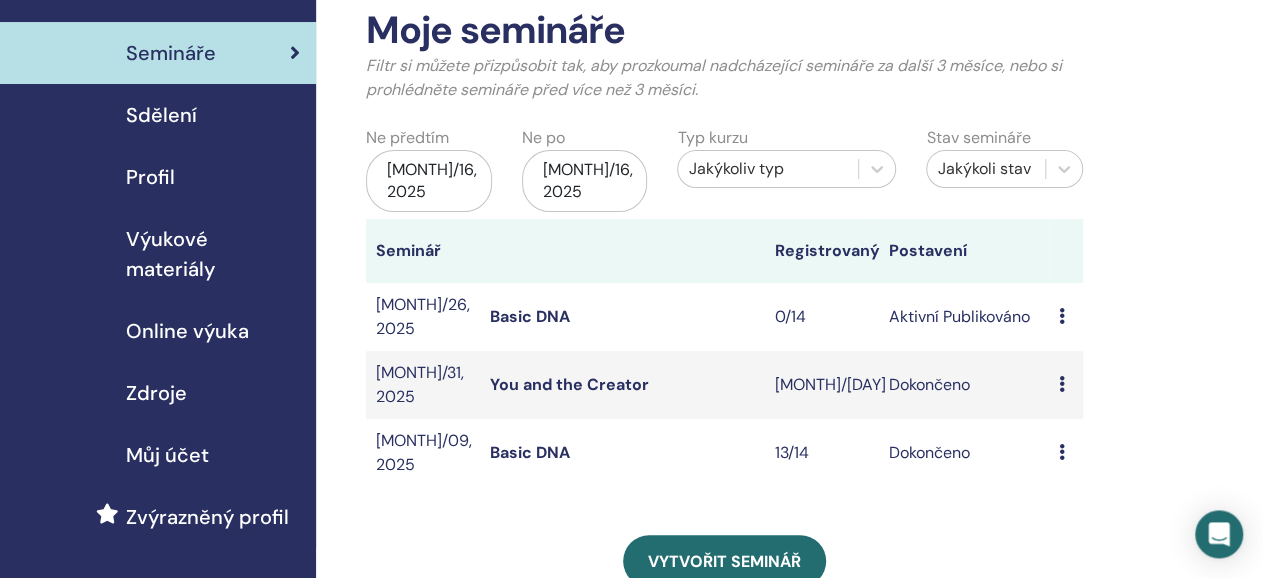scroll, scrollTop: 114, scrollLeft: 4, axis: both 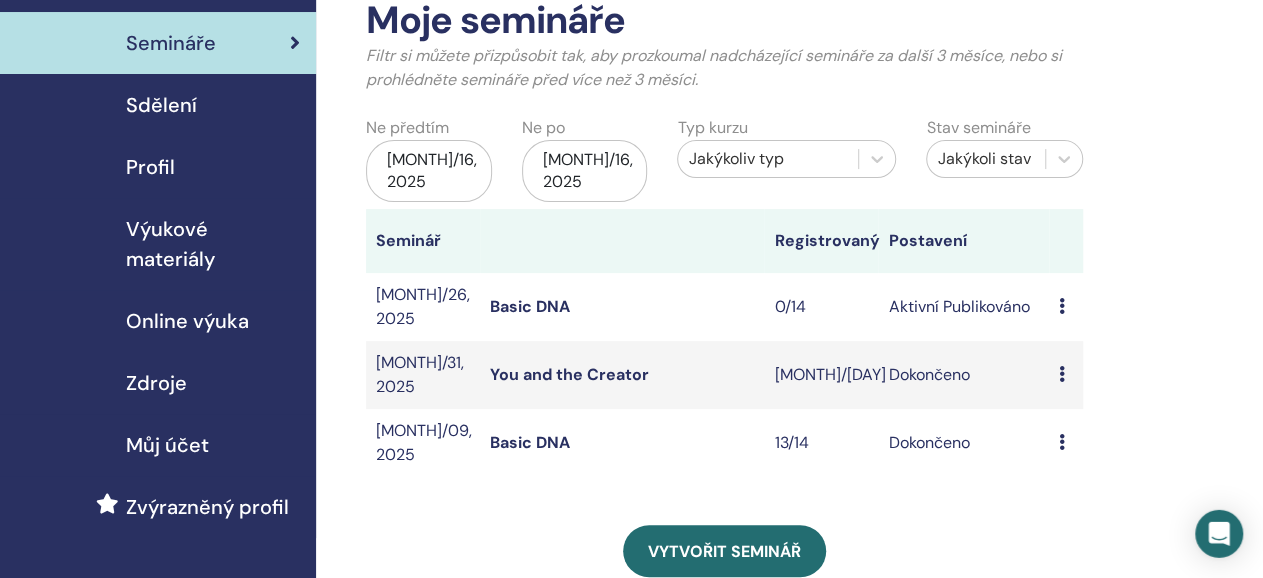 click on "Seminář" at bounding box center [423, 241] 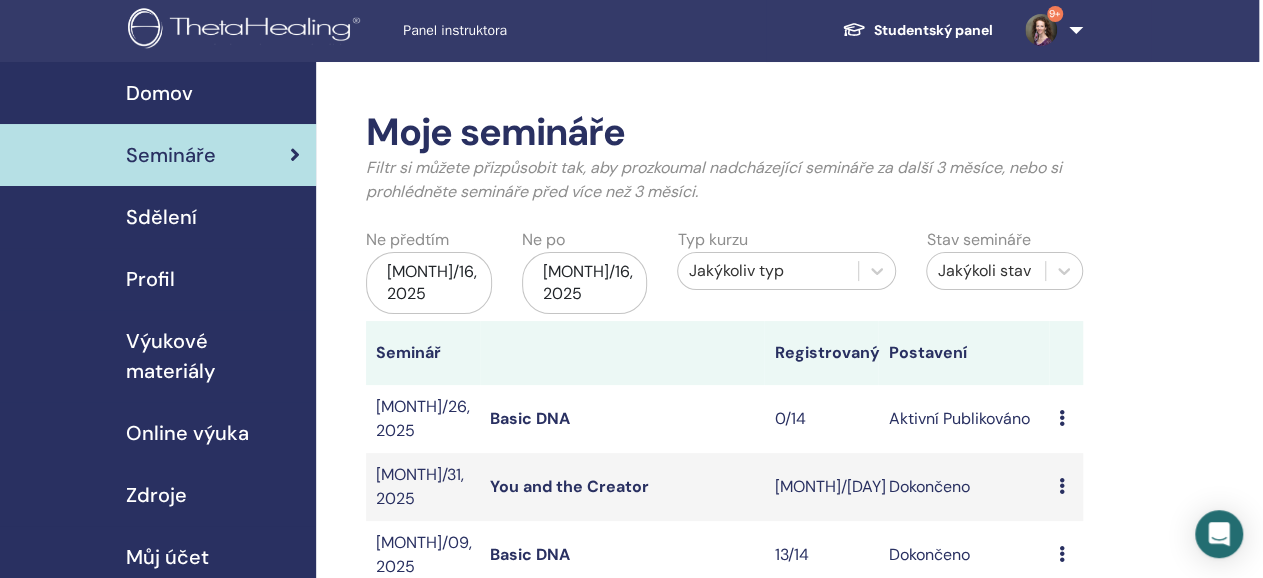 scroll, scrollTop: 0, scrollLeft: 4, axis: horizontal 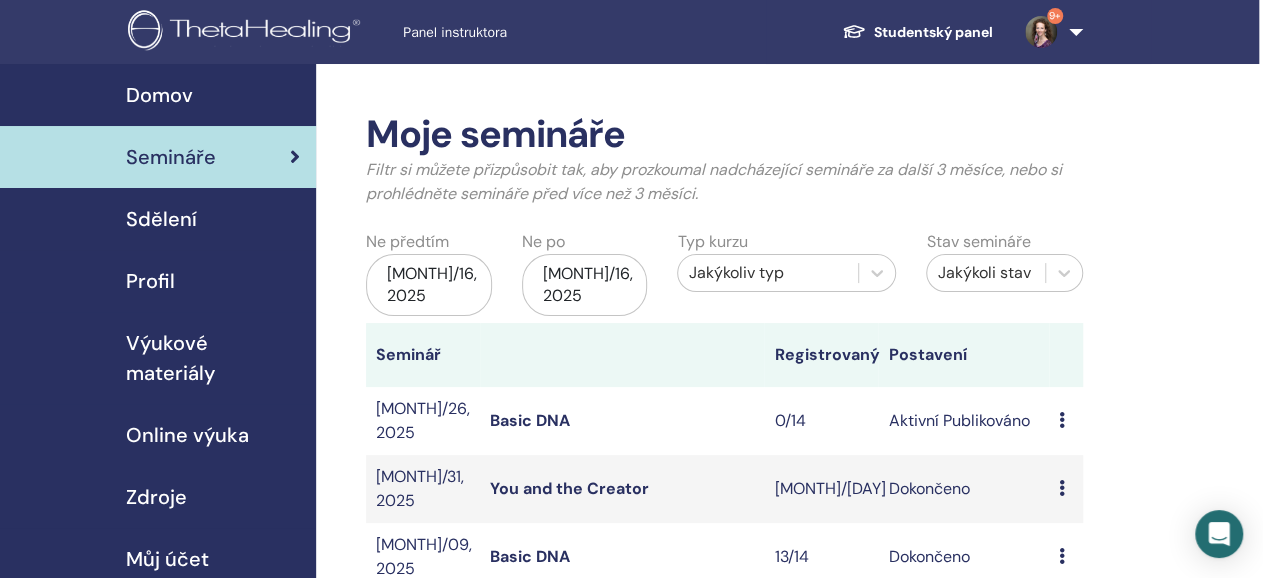 click on "Studentský panel" at bounding box center [917, 32] 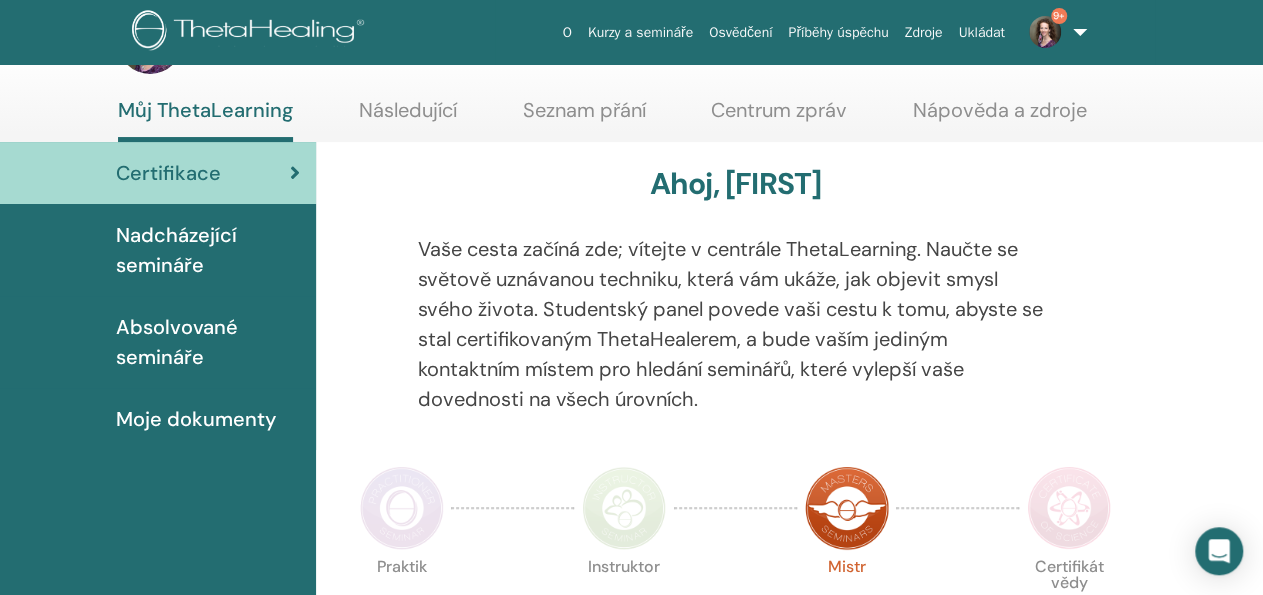 scroll, scrollTop: 0, scrollLeft: 0, axis: both 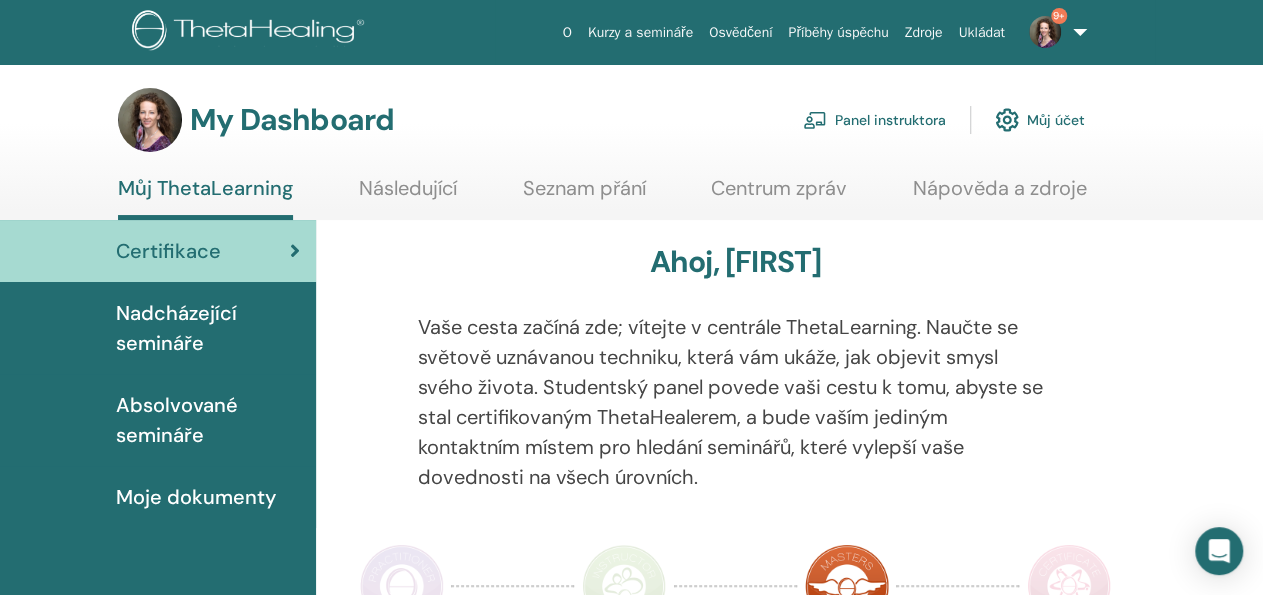 click on "Moje dokumenty" at bounding box center [196, 497] 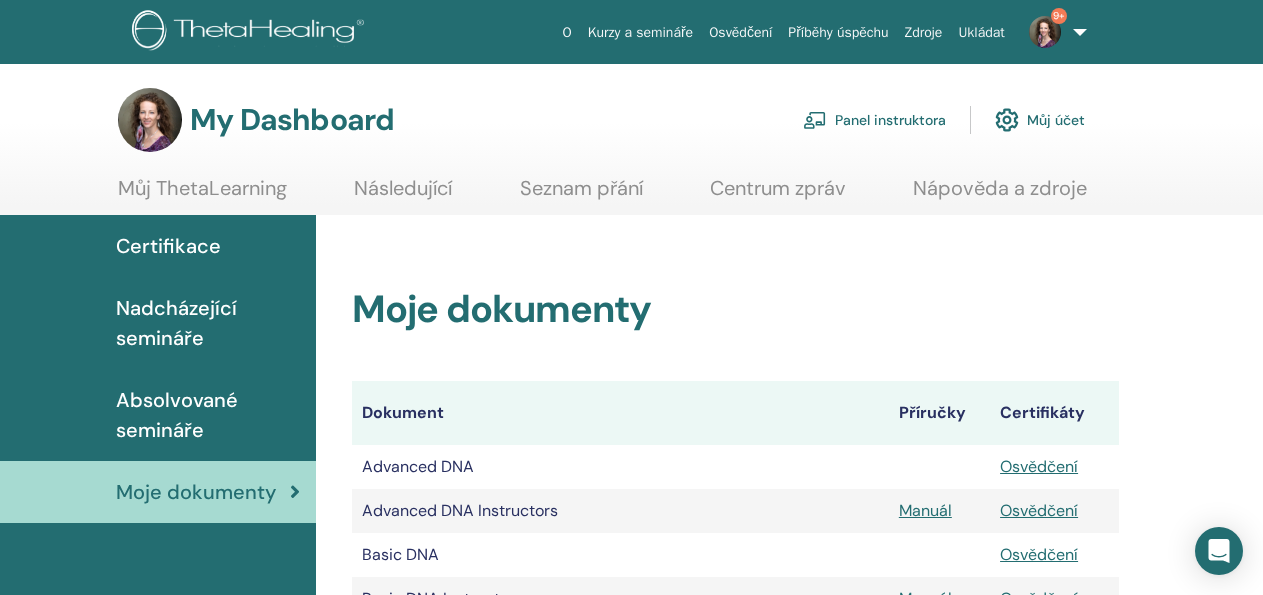scroll, scrollTop: 0, scrollLeft: 0, axis: both 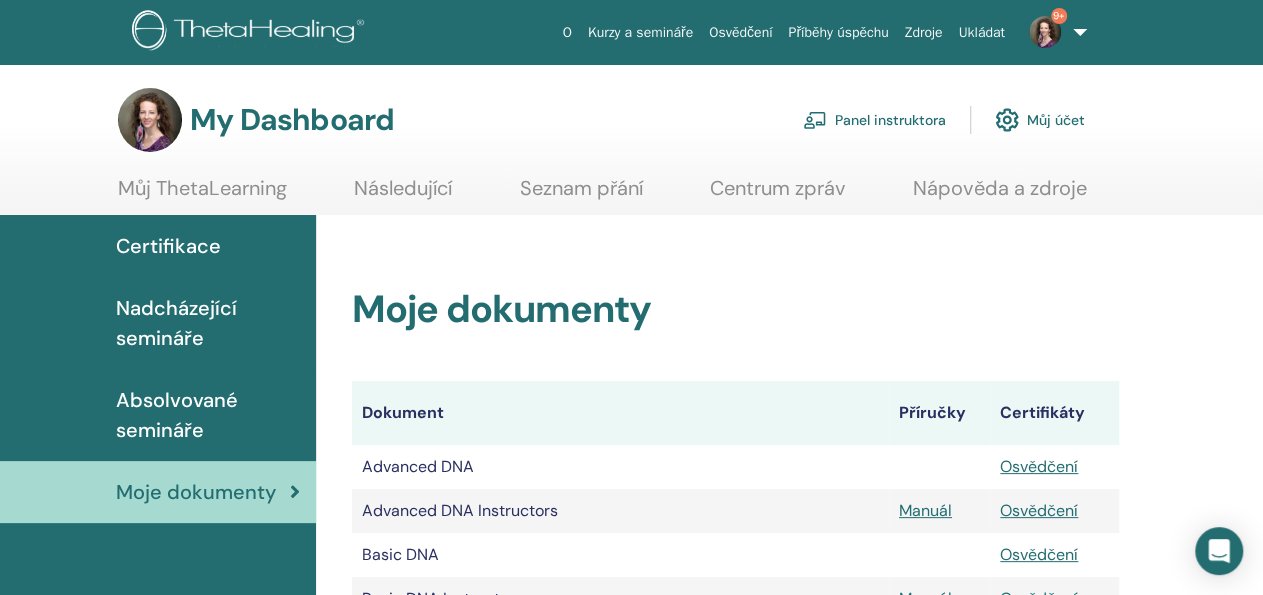 click on "Certifikace" at bounding box center (168, 246) 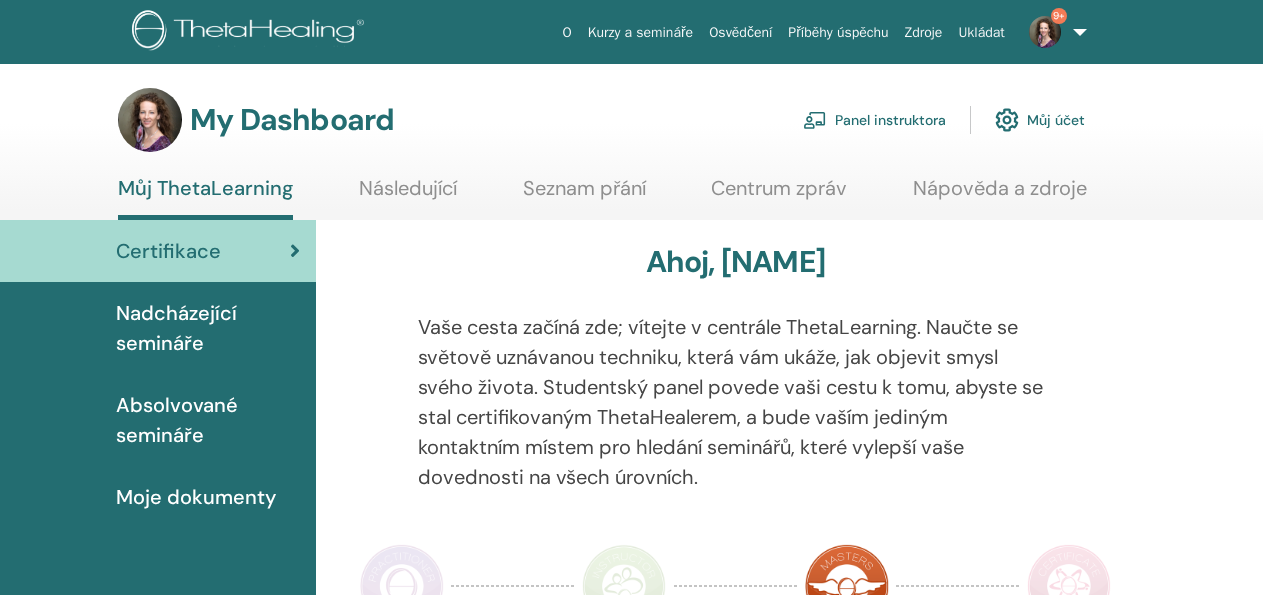 scroll, scrollTop: 0, scrollLeft: 0, axis: both 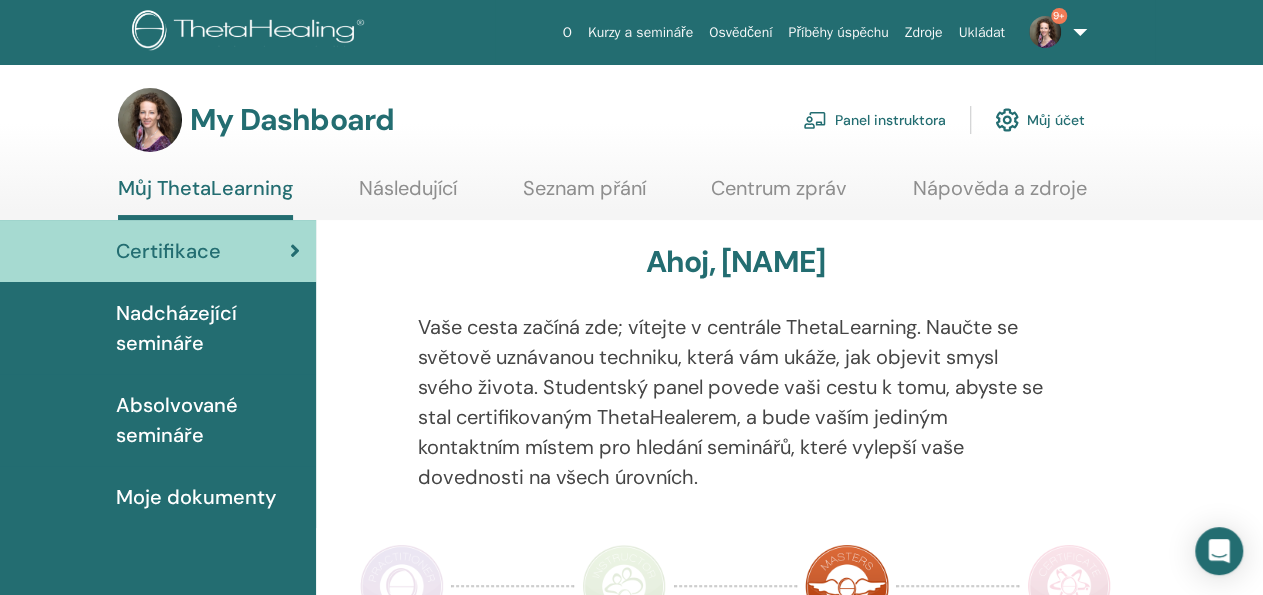 click on "Moje dokumenty" at bounding box center [196, 497] 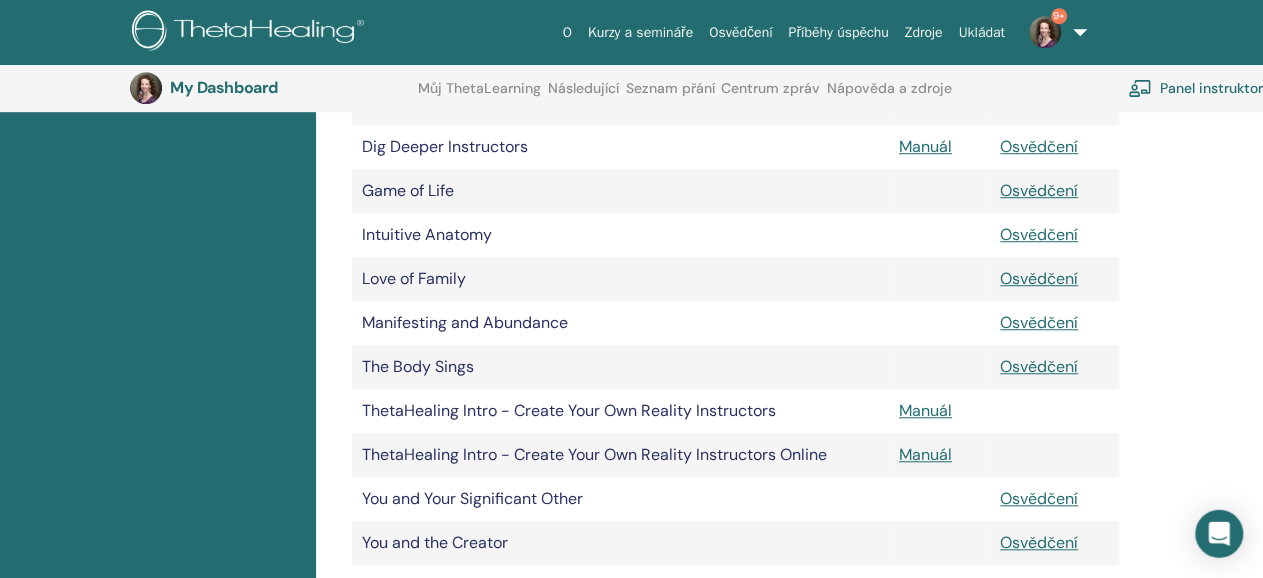 scroll, scrollTop: 607, scrollLeft: 0, axis: vertical 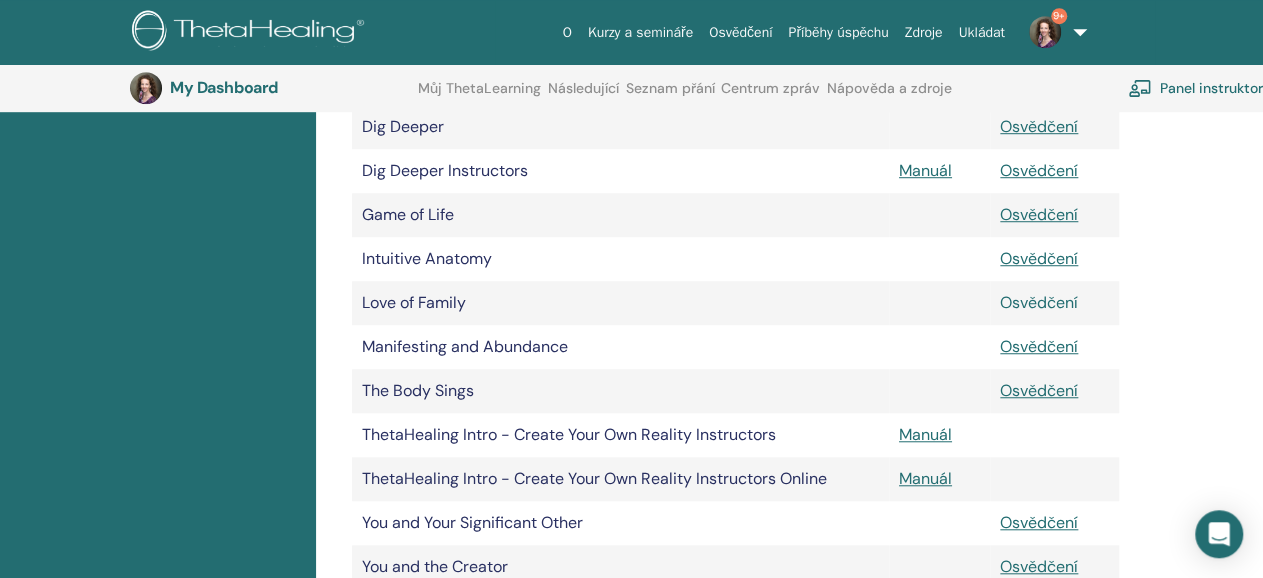 click on "Osvědčení" at bounding box center (1039, 302) 